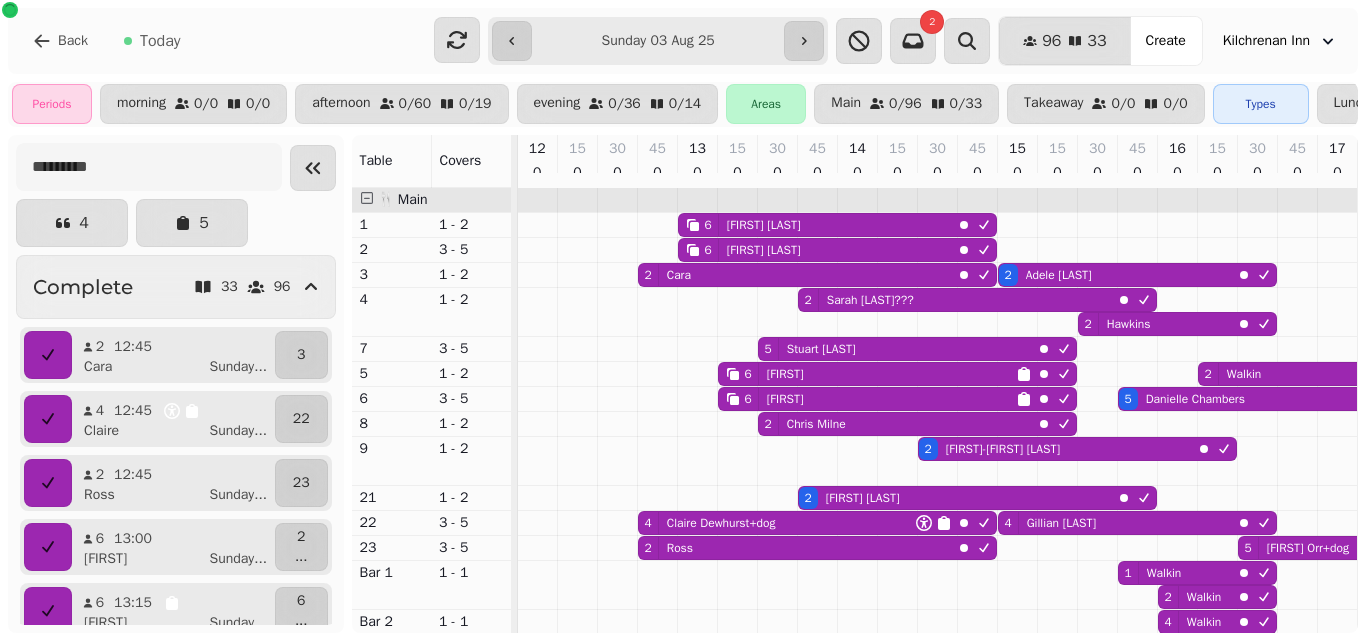 scroll, scrollTop: 0, scrollLeft: 0, axis: both 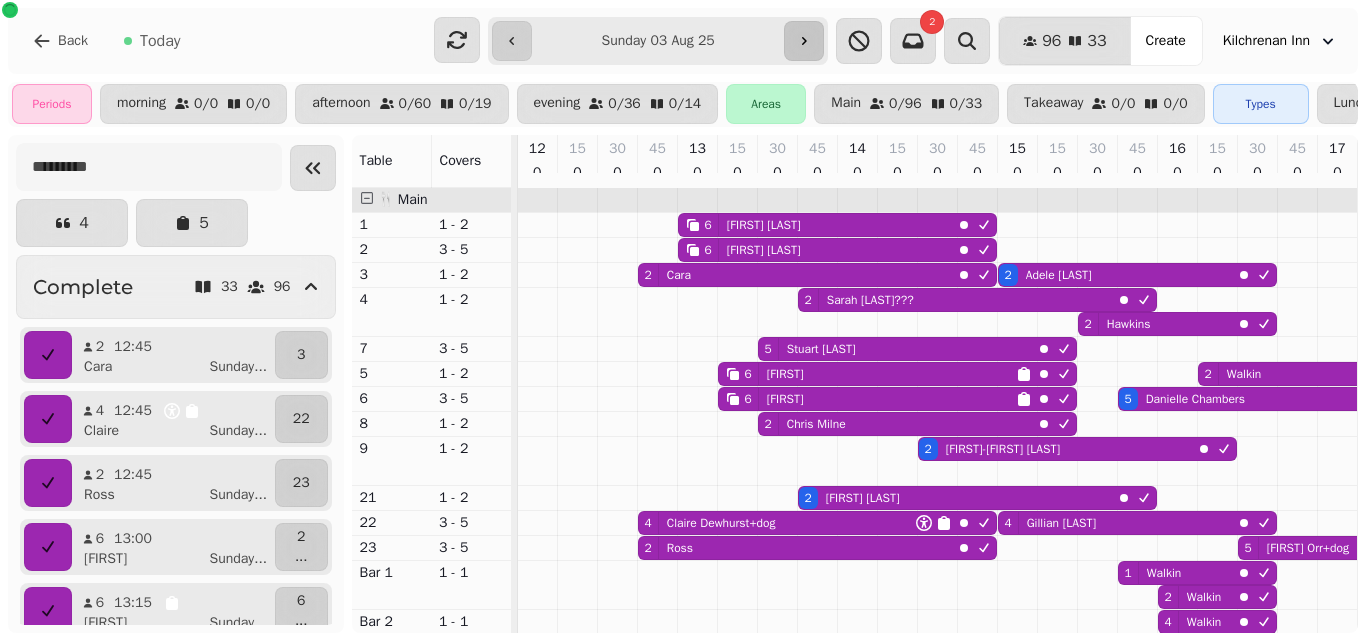 click at bounding box center [804, 41] 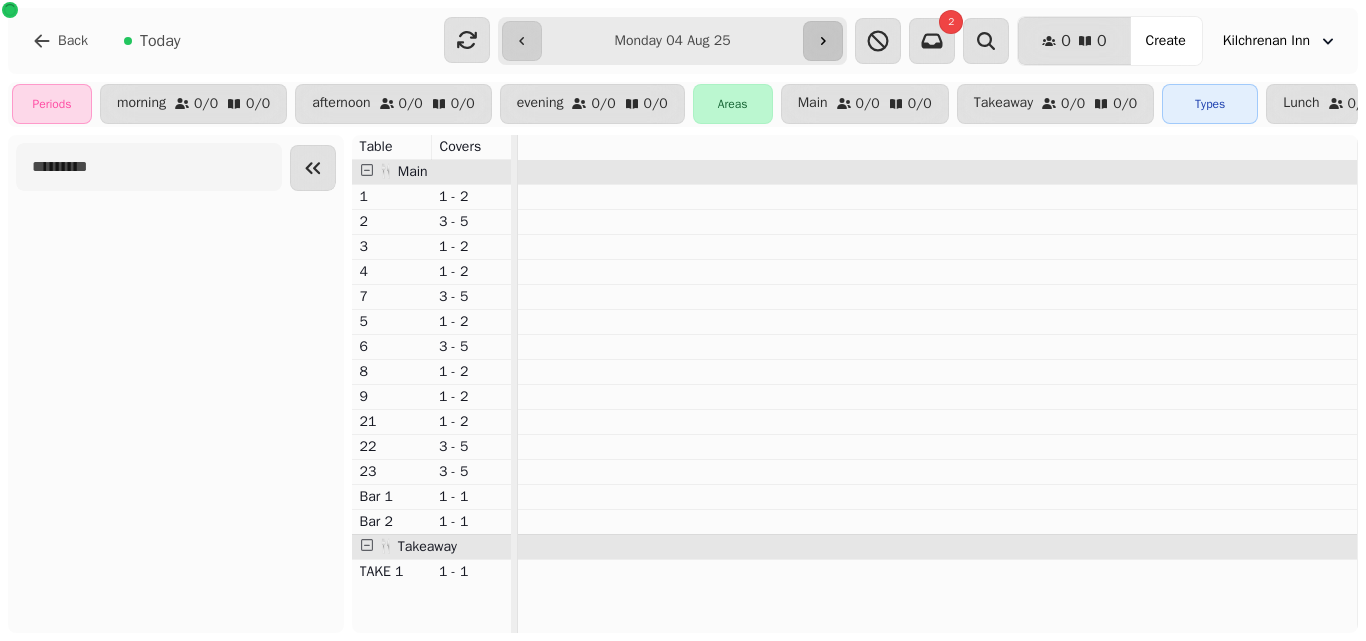 click 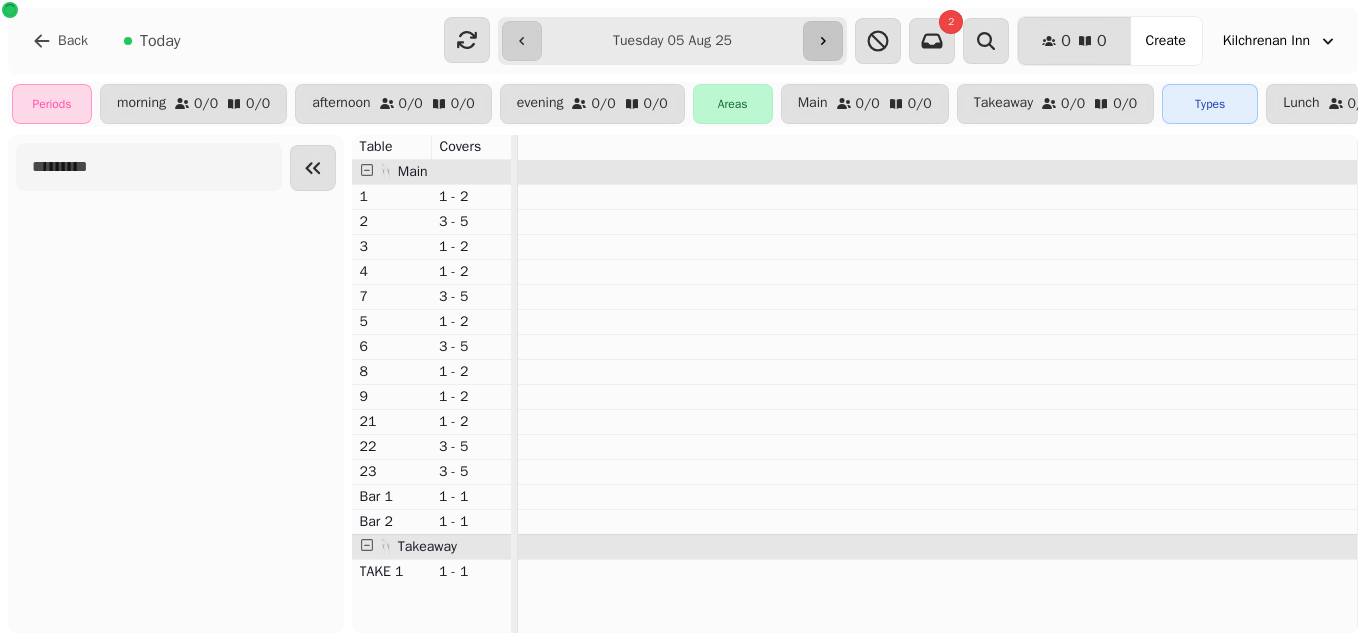 click 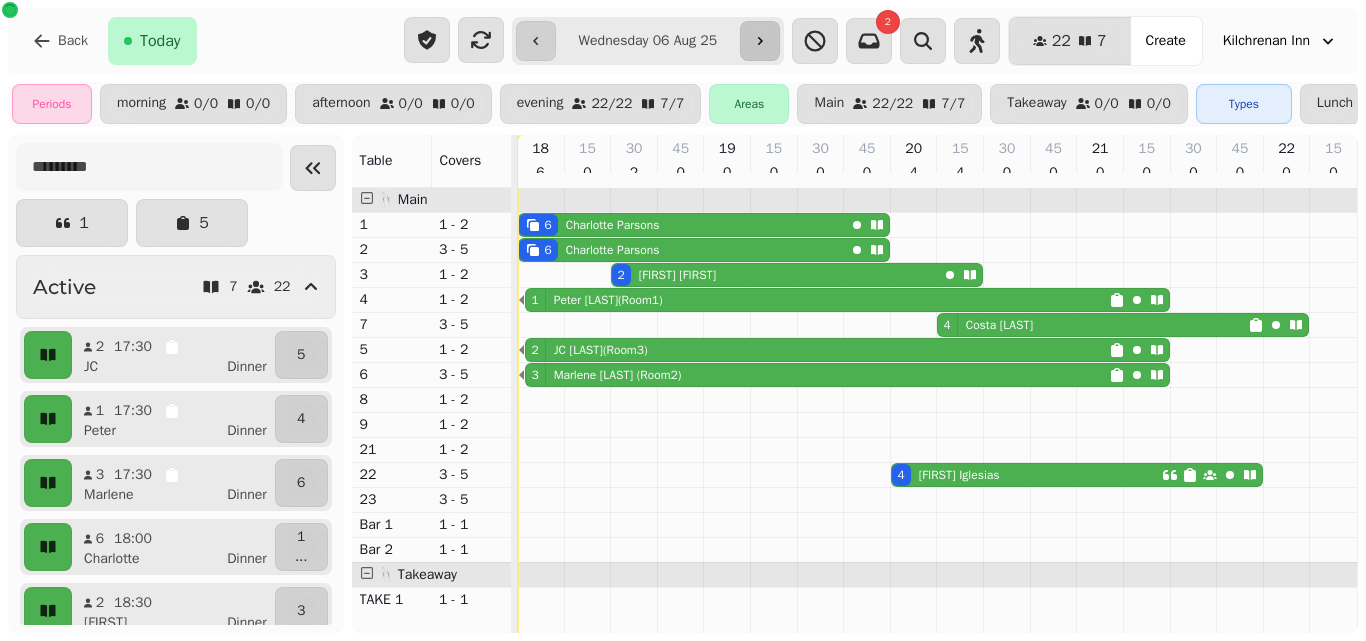 click 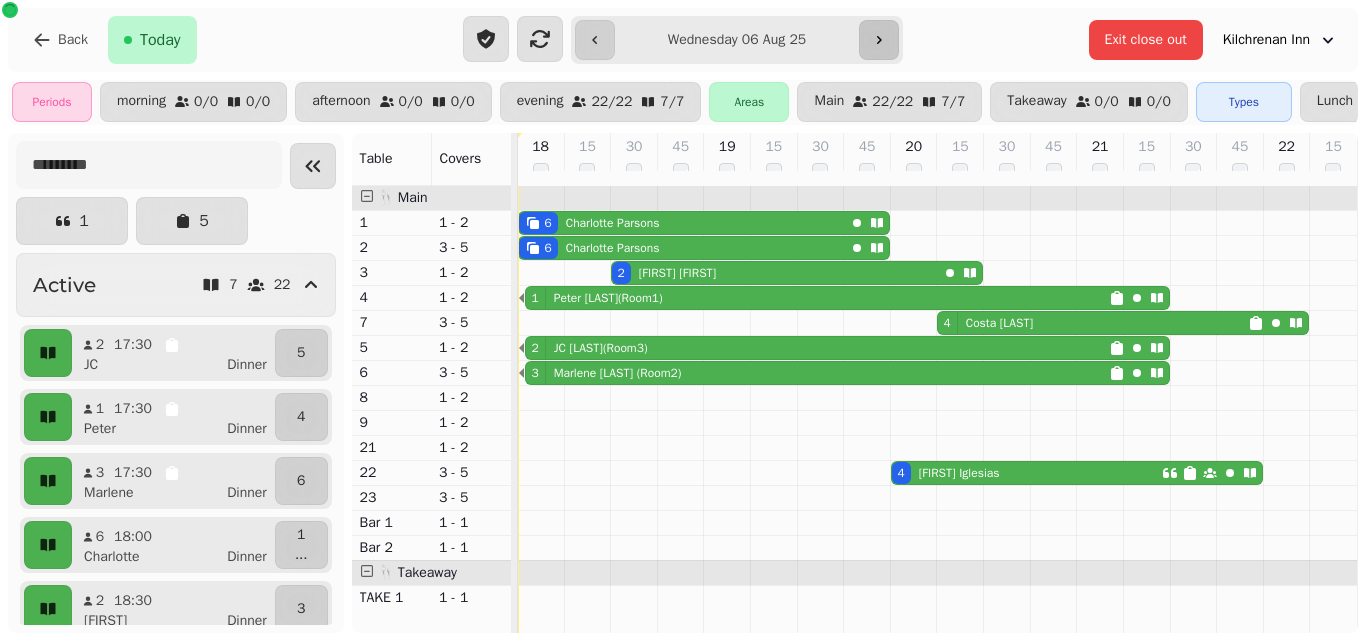 click 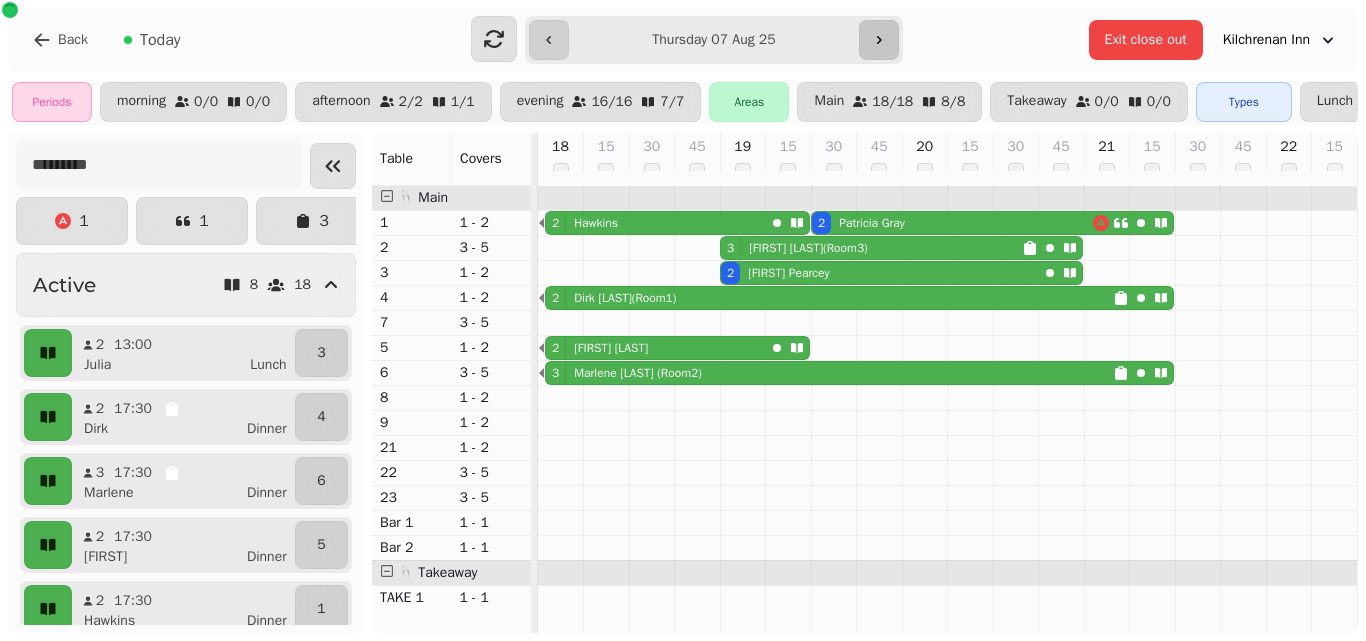 click 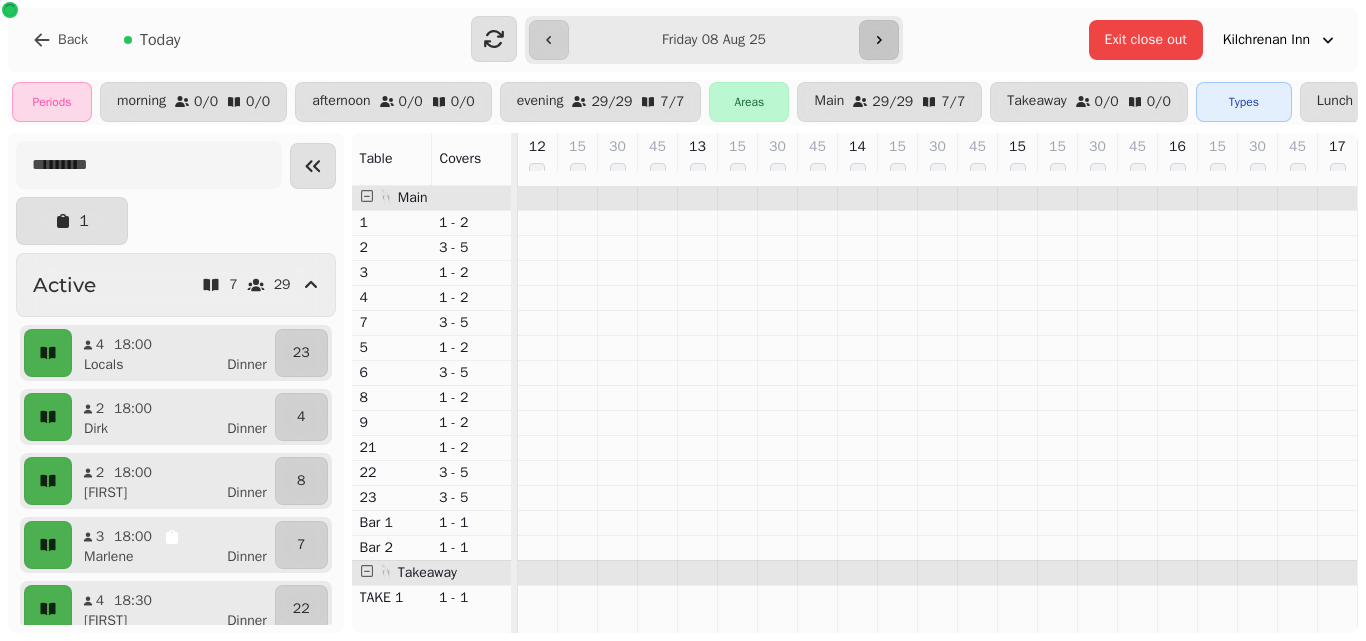 click 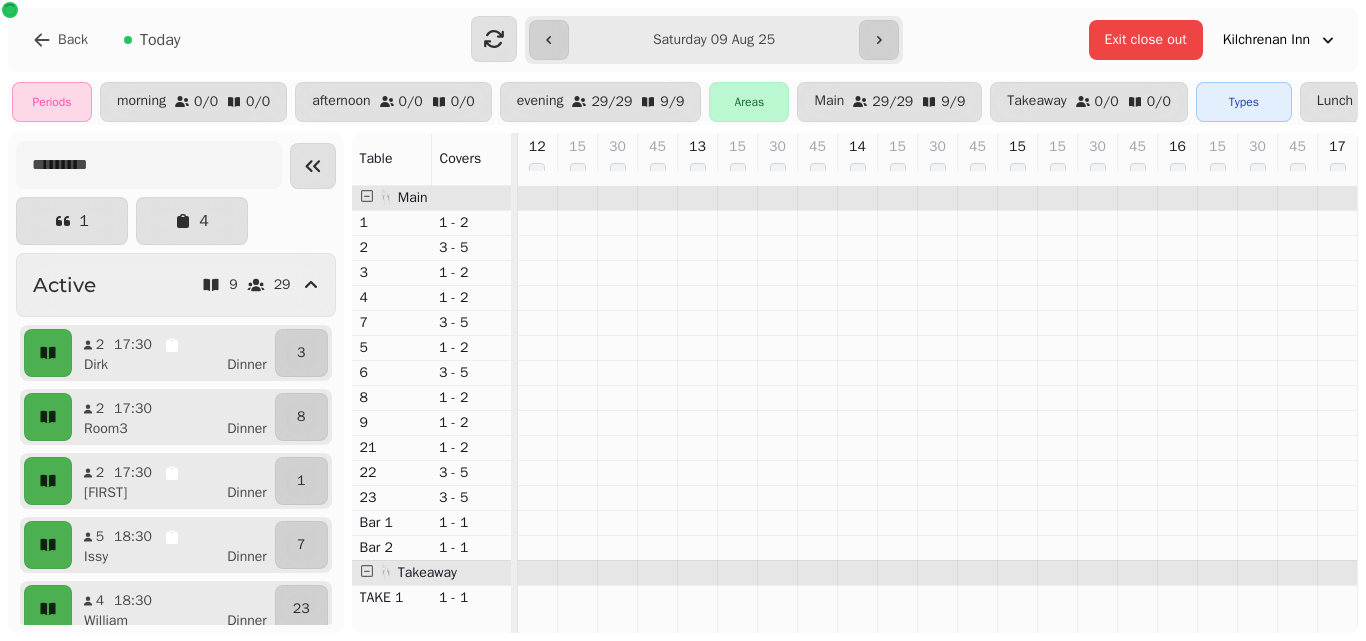 scroll, scrollTop: 0, scrollLeft: 85, axis: horizontal 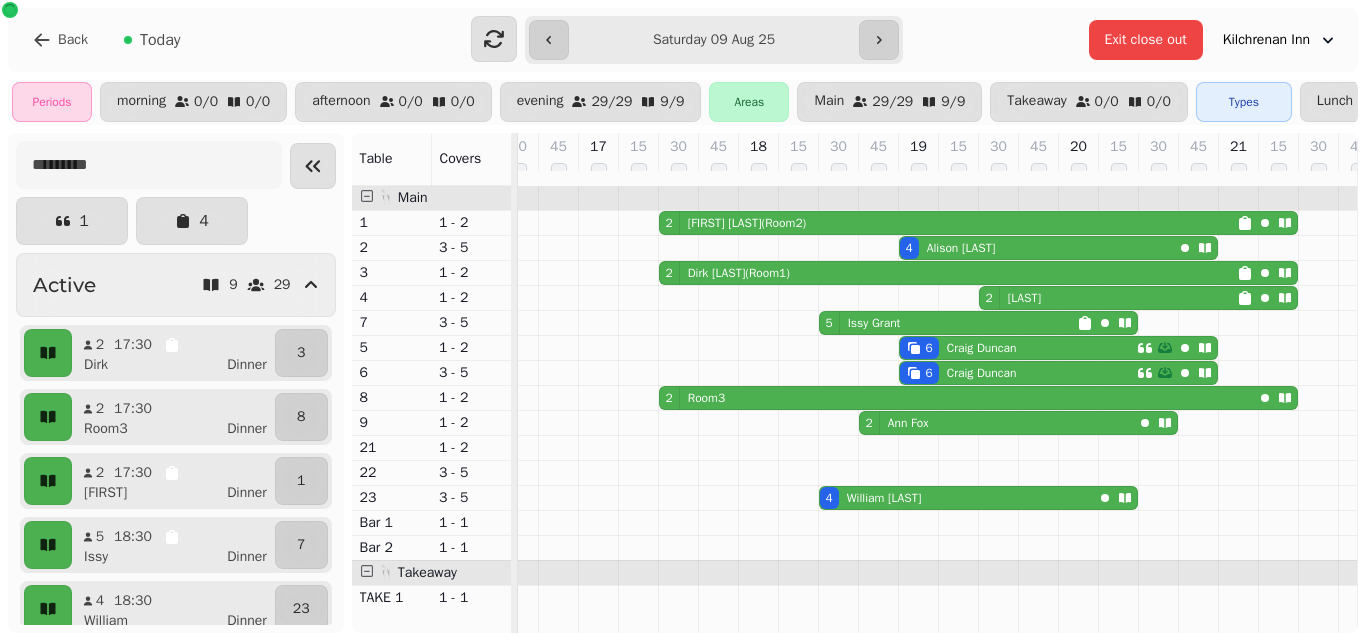 click on "[NUMBER] [FIRST] [LAST]" at bounding box center [996, 423] 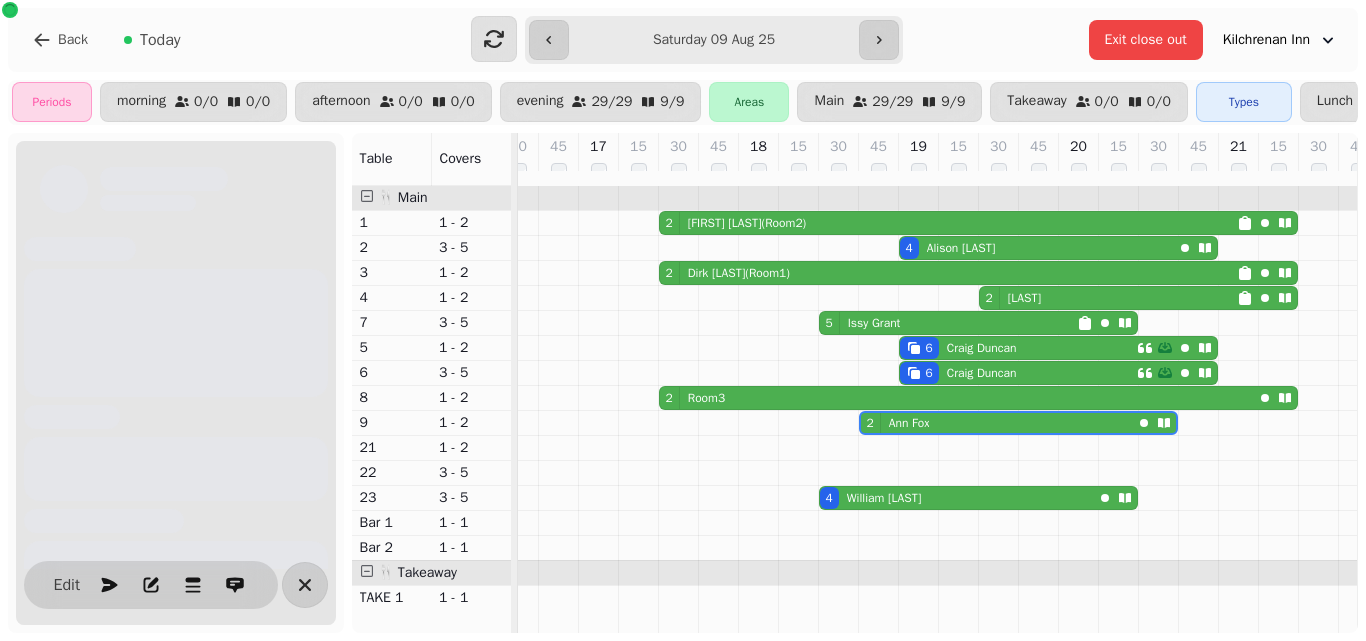 scroll, scrollTop: 0, scrollLeft: 855, axis: horizontal 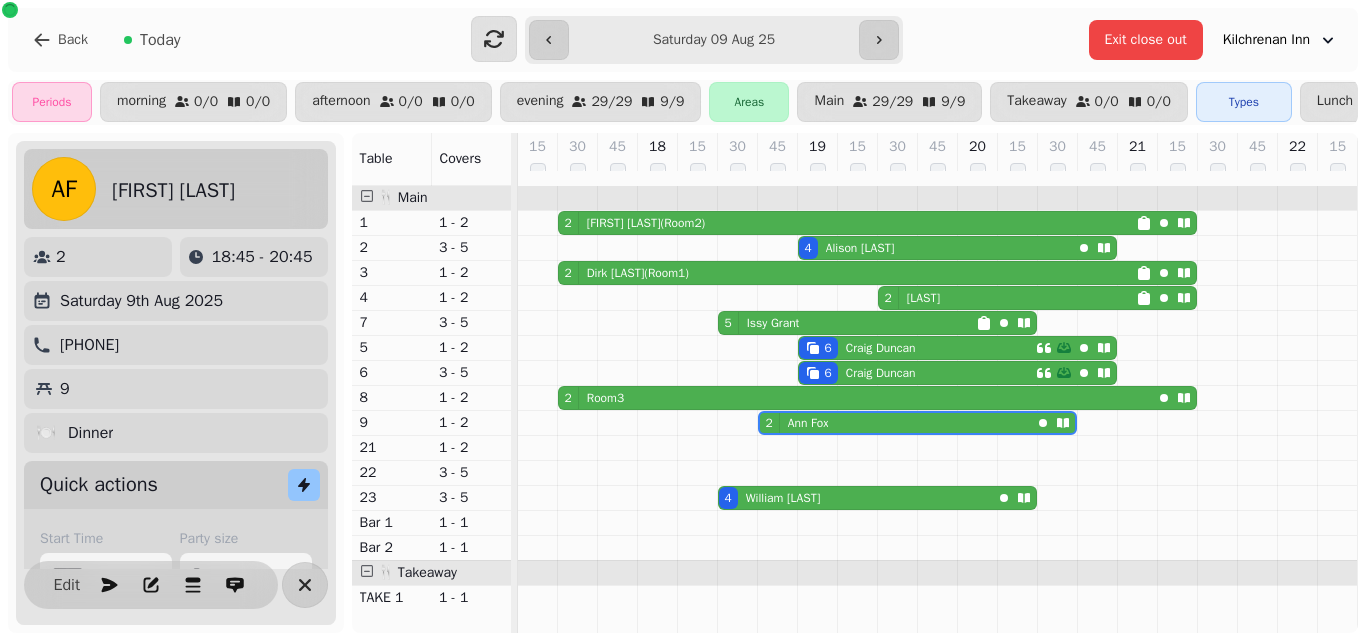 click on "Quick actions" at bounding box center [99, 485] 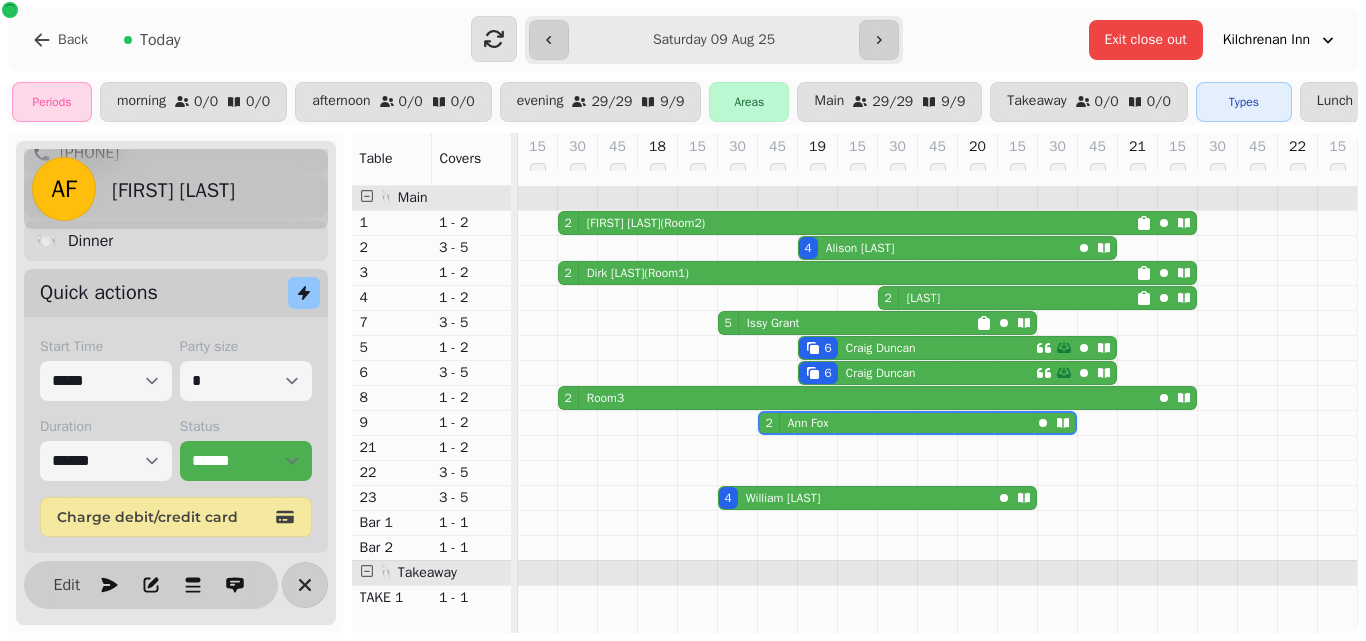 scroll, scrollTop: 203, scrollLeft: 0, axis: vertical 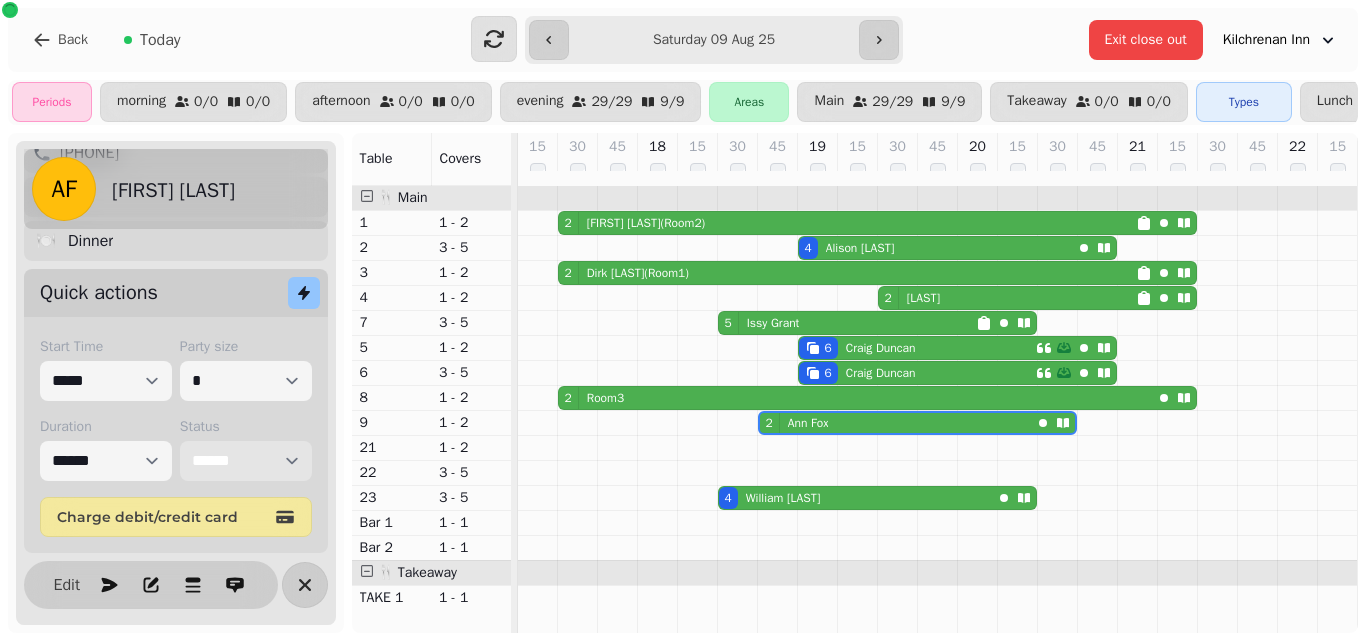 click on "**********" at bounding box center [246, 461] 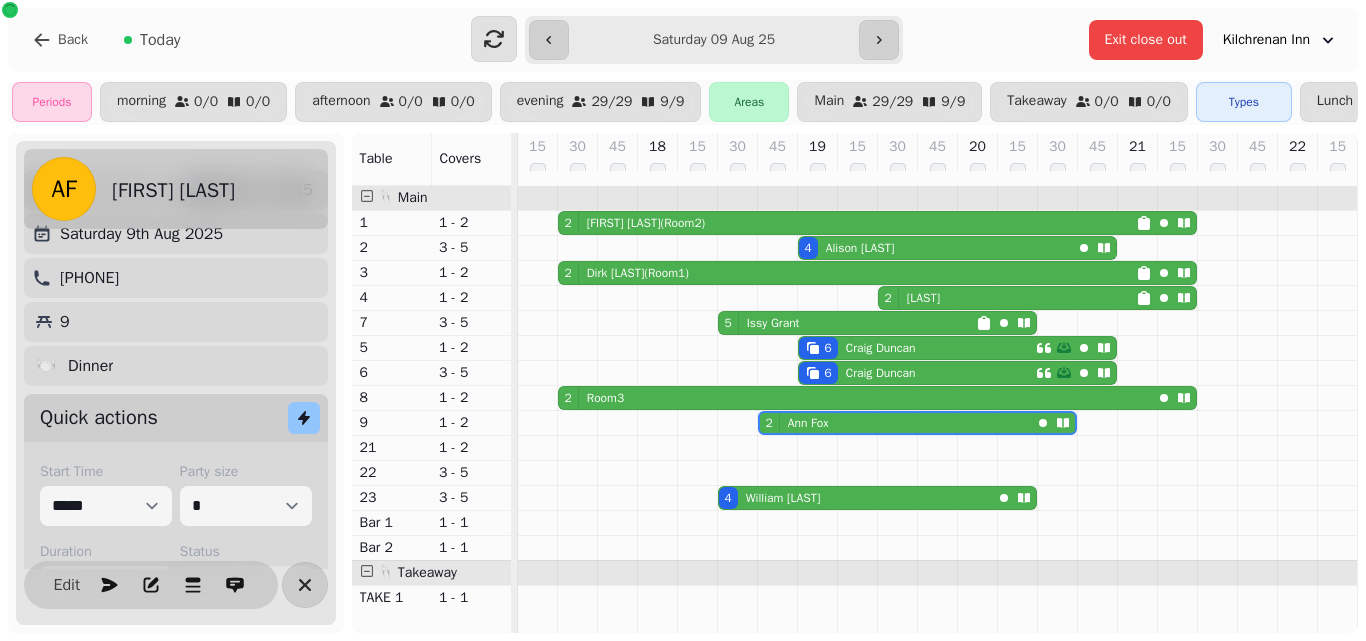 scroll, scrollTop: 0, scrollLeft: 0, axis: both 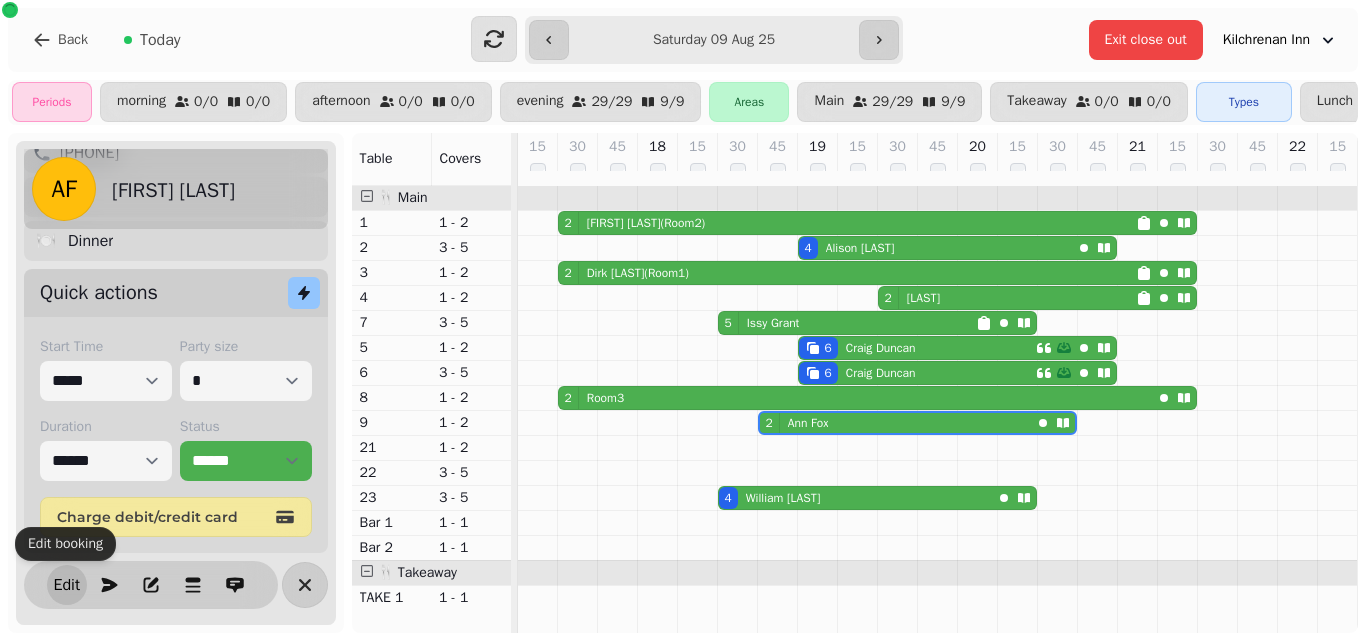 click on "Edit" at bounding box center (67, 585) 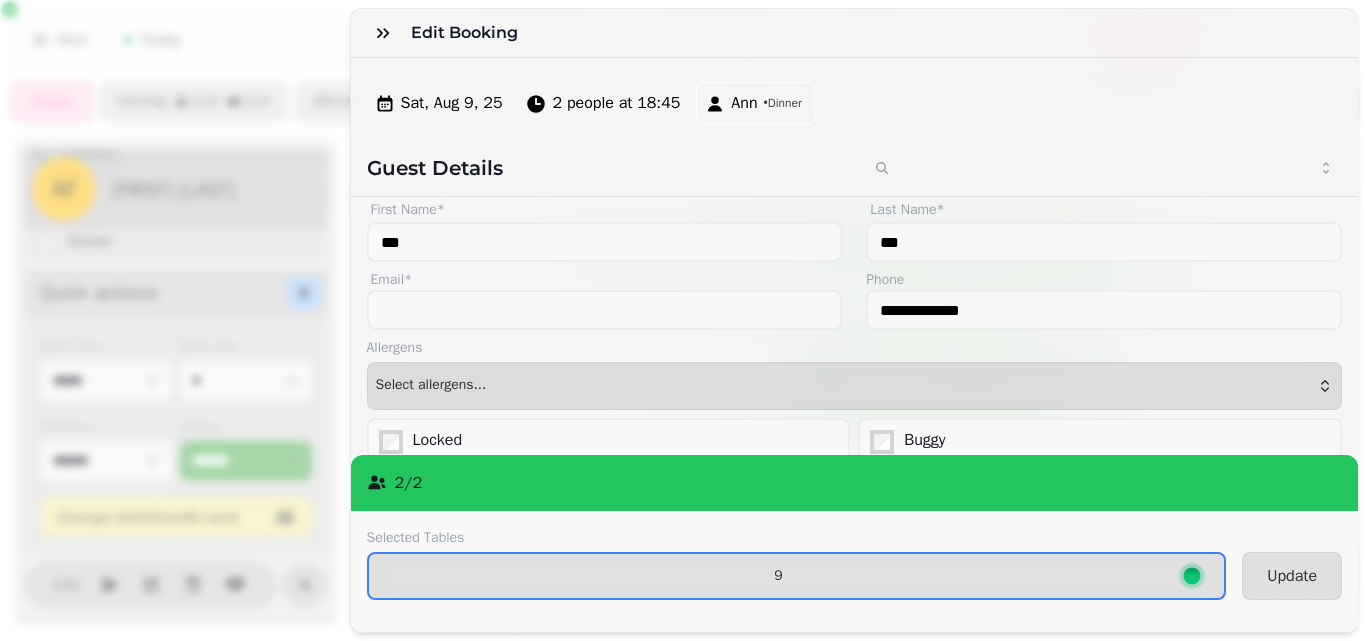 scroll, scrollTop: 0, scrollLeft: 0, axis: both 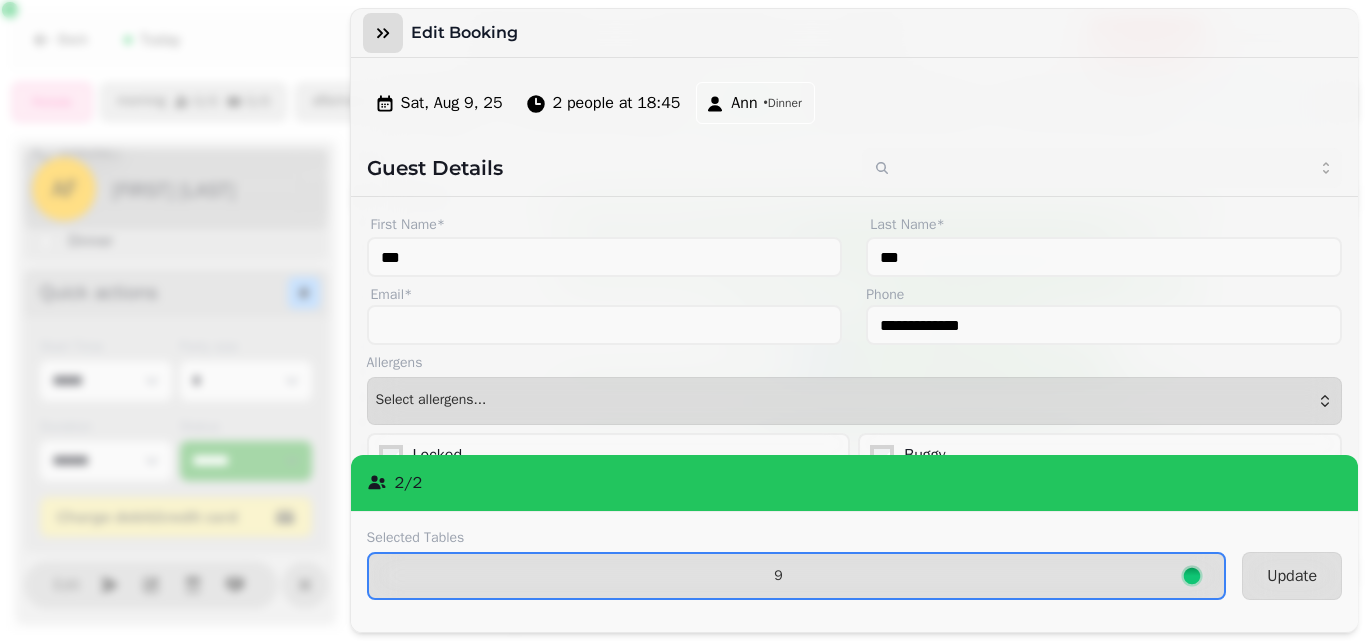 click 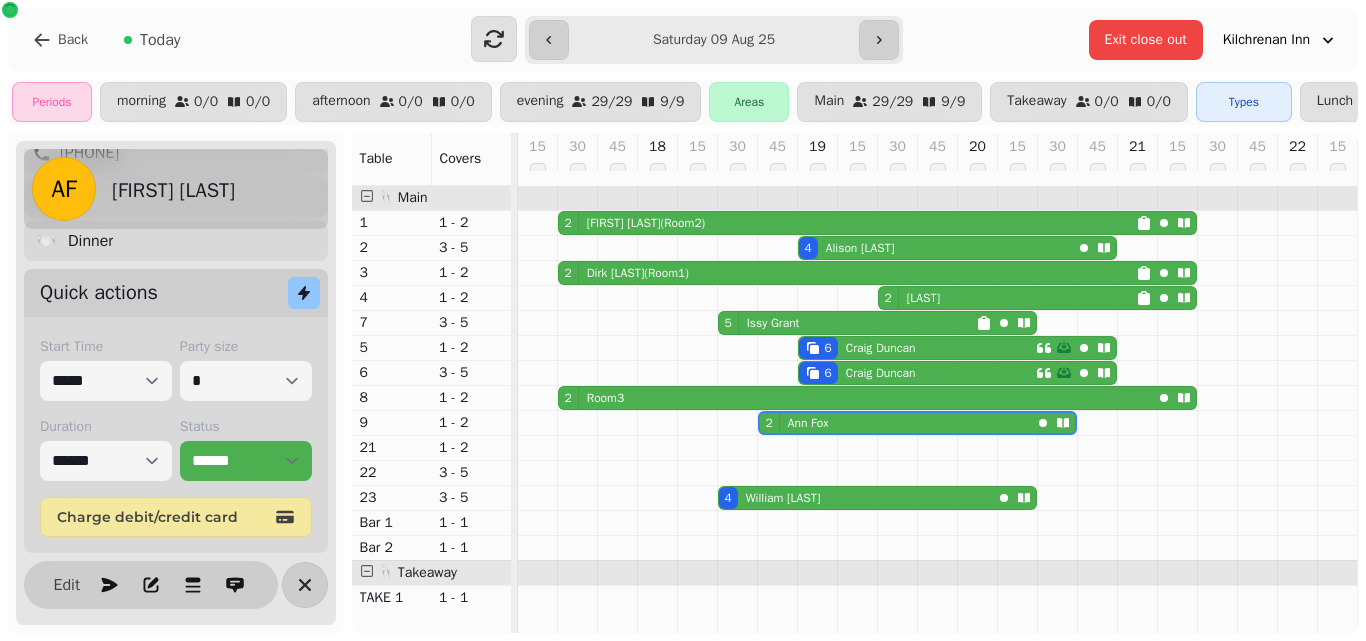 click on "[FIRST]   [LAST]" at bounding box center [808, 423] 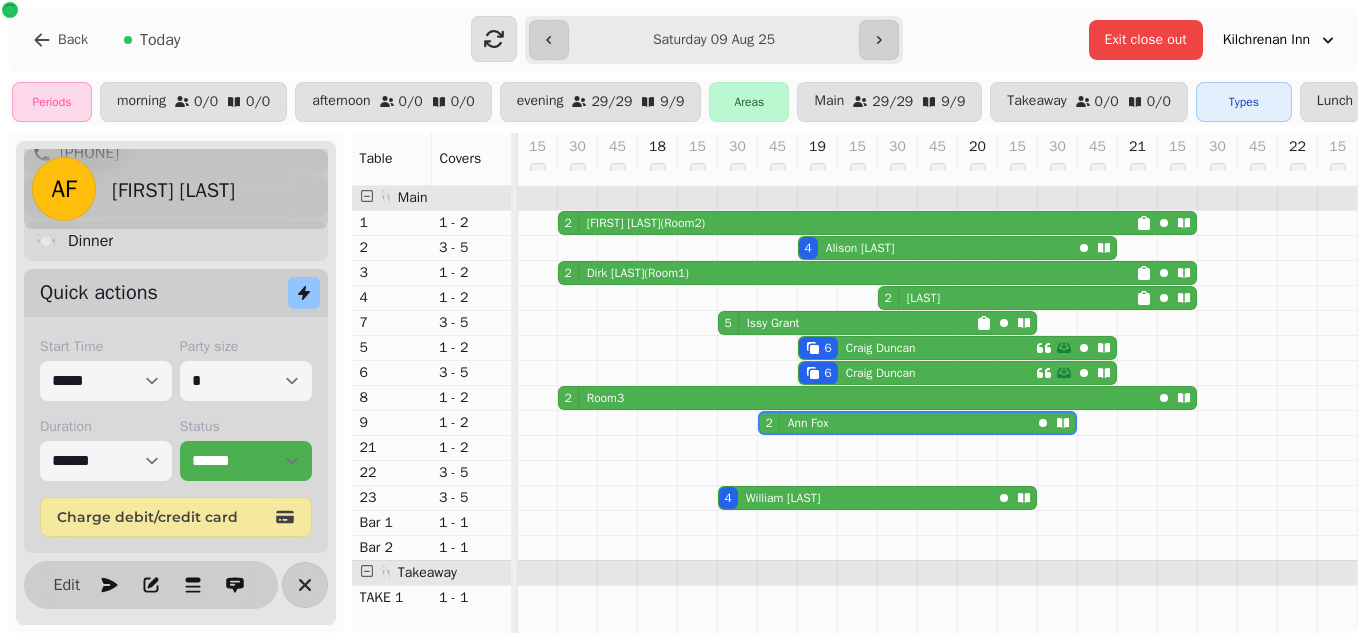 click on "[FIRST] [LAST]" at bounding box center (173, 191) 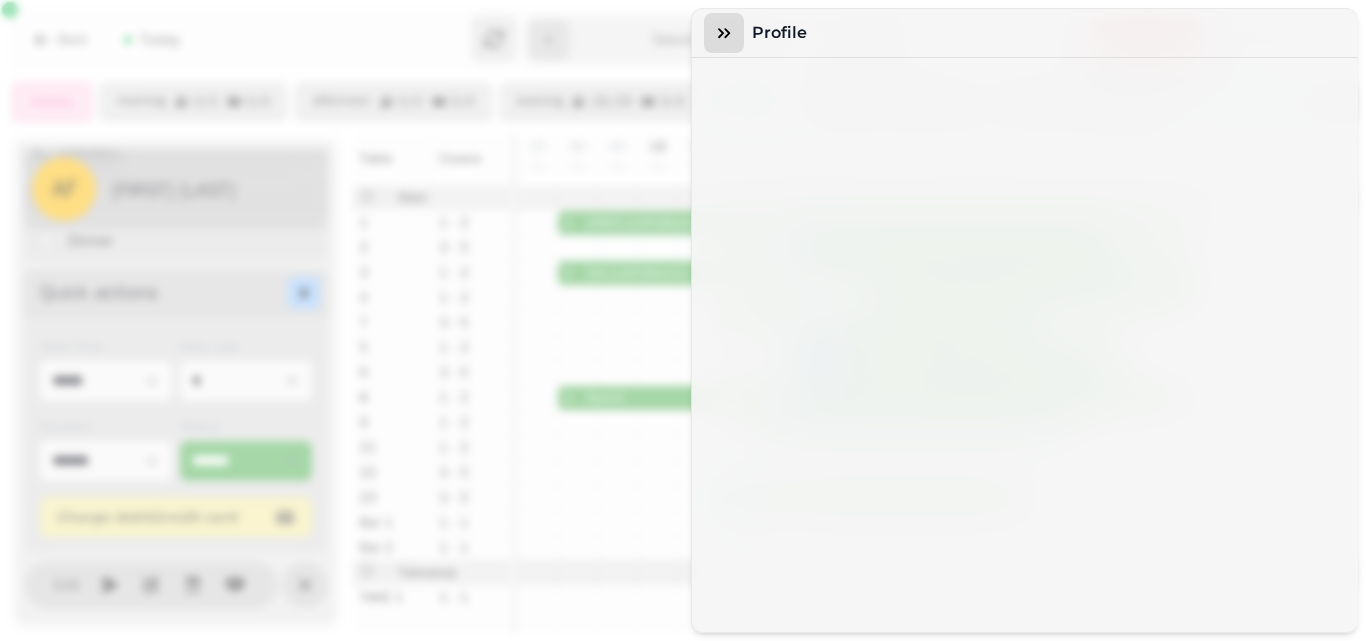 click 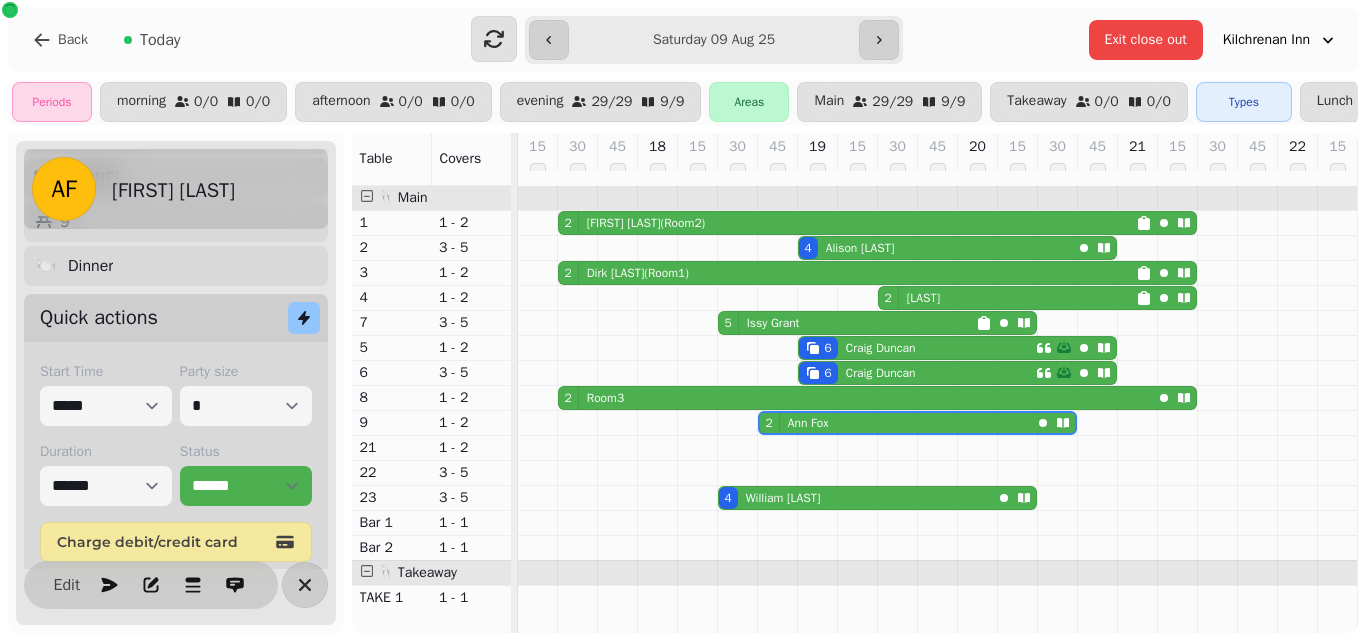 scroll, scrollTop: 203, scrollLeft: 0, axis: vertical 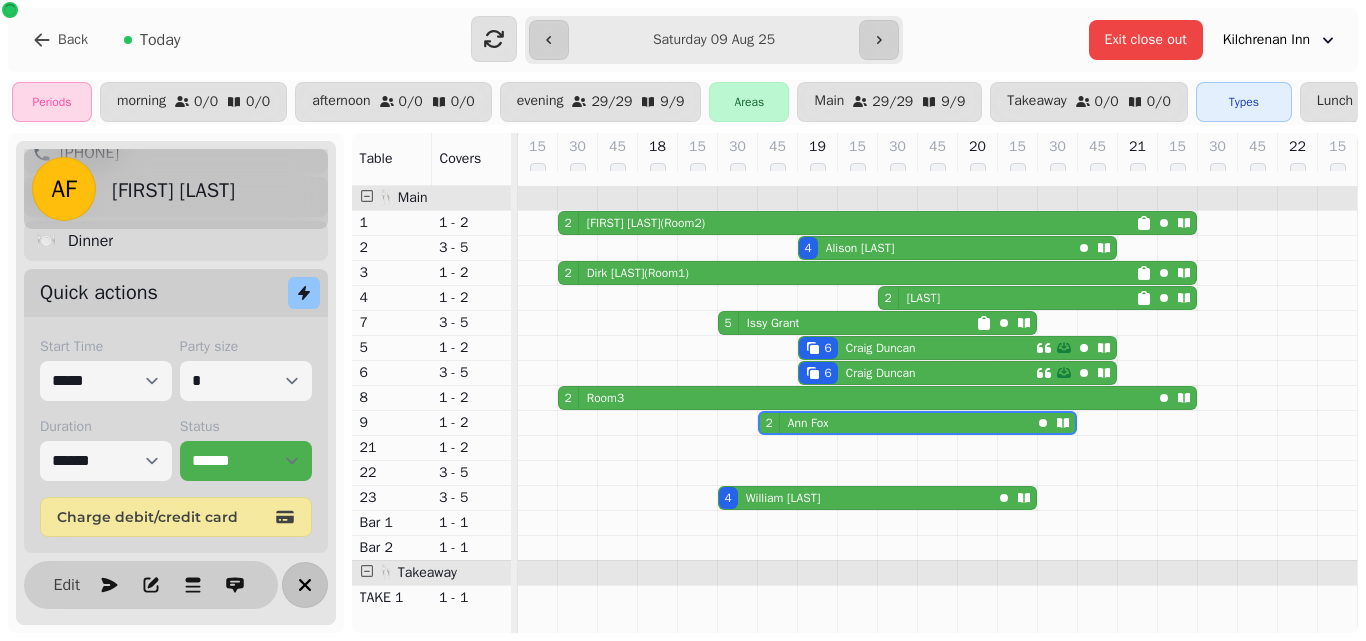 click 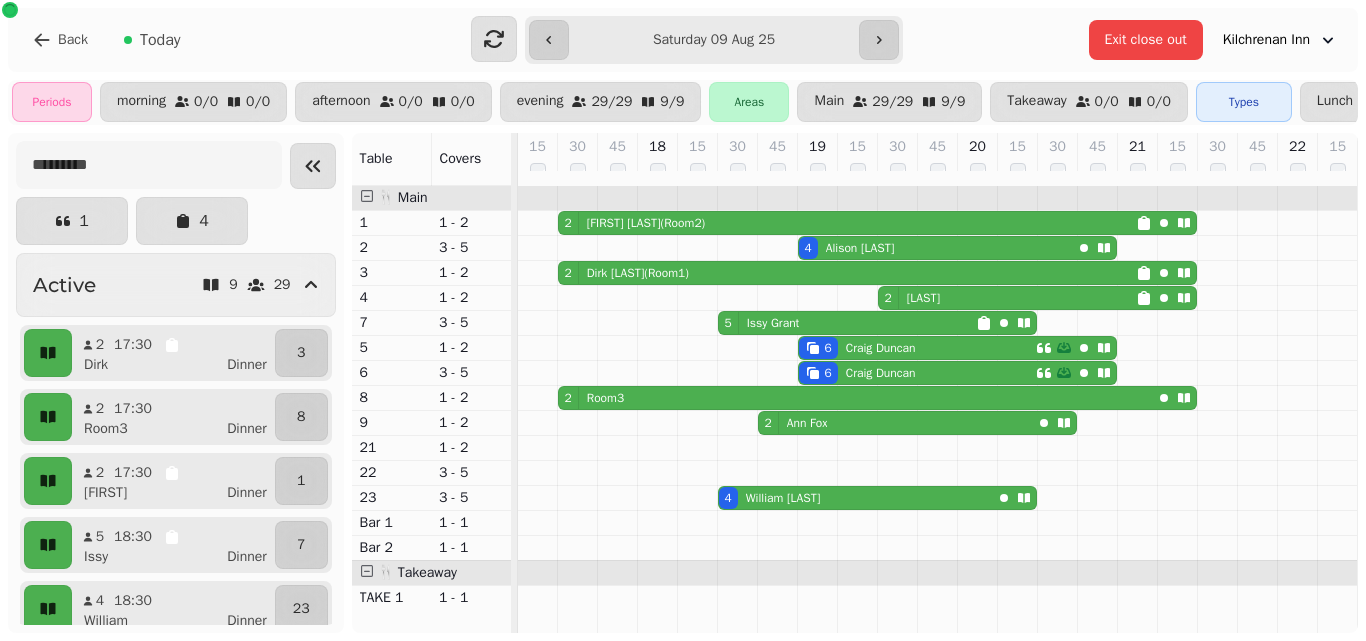 scroll, scrollTop: 3, scrollLeft: 855, axis: both 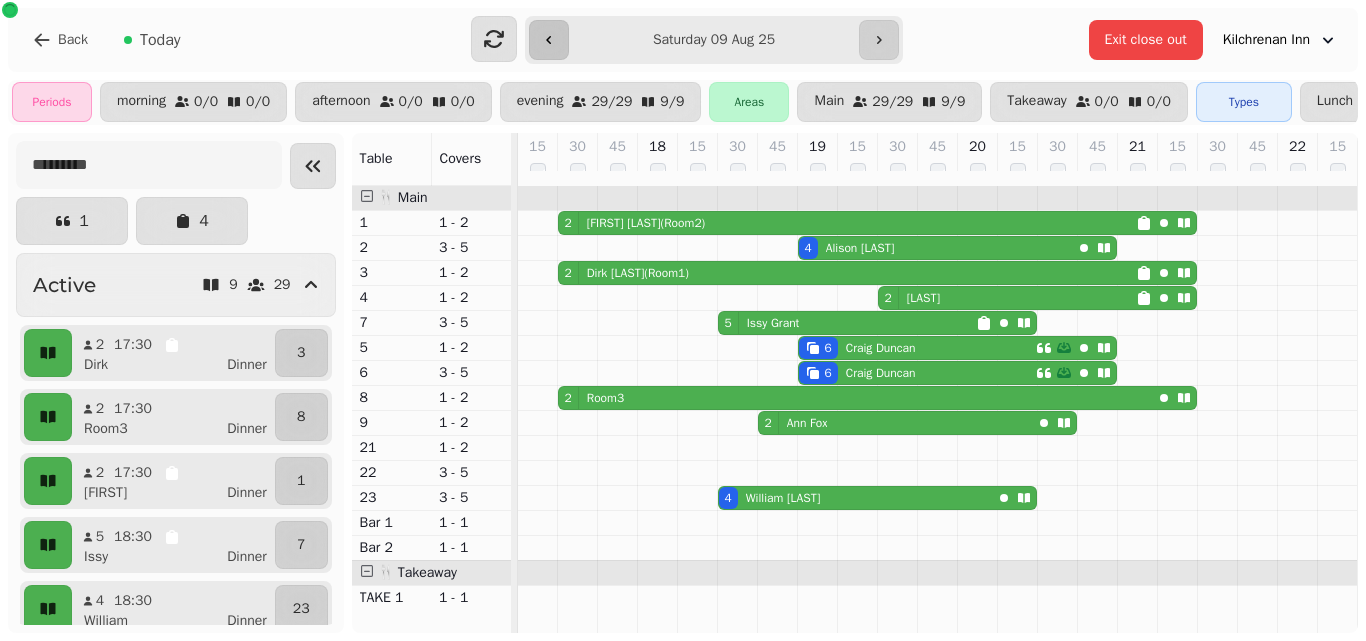 click 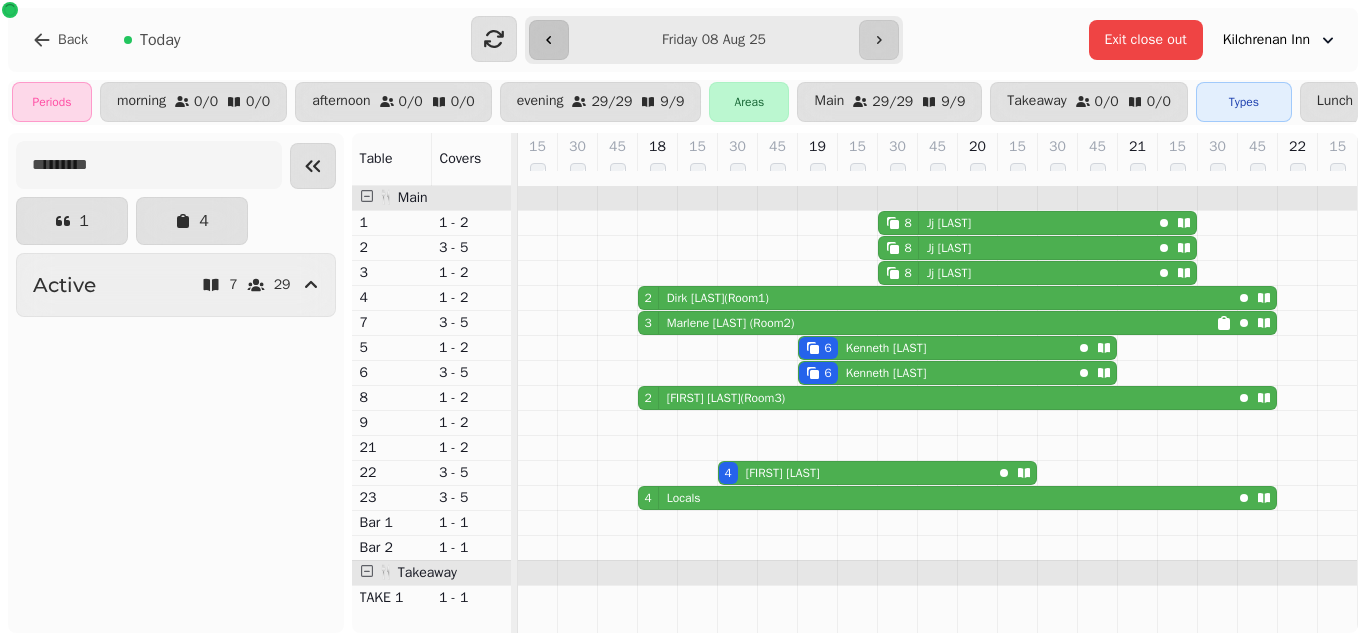 scroll, scrollTop: 0, scrollLeft: 0, axis: both 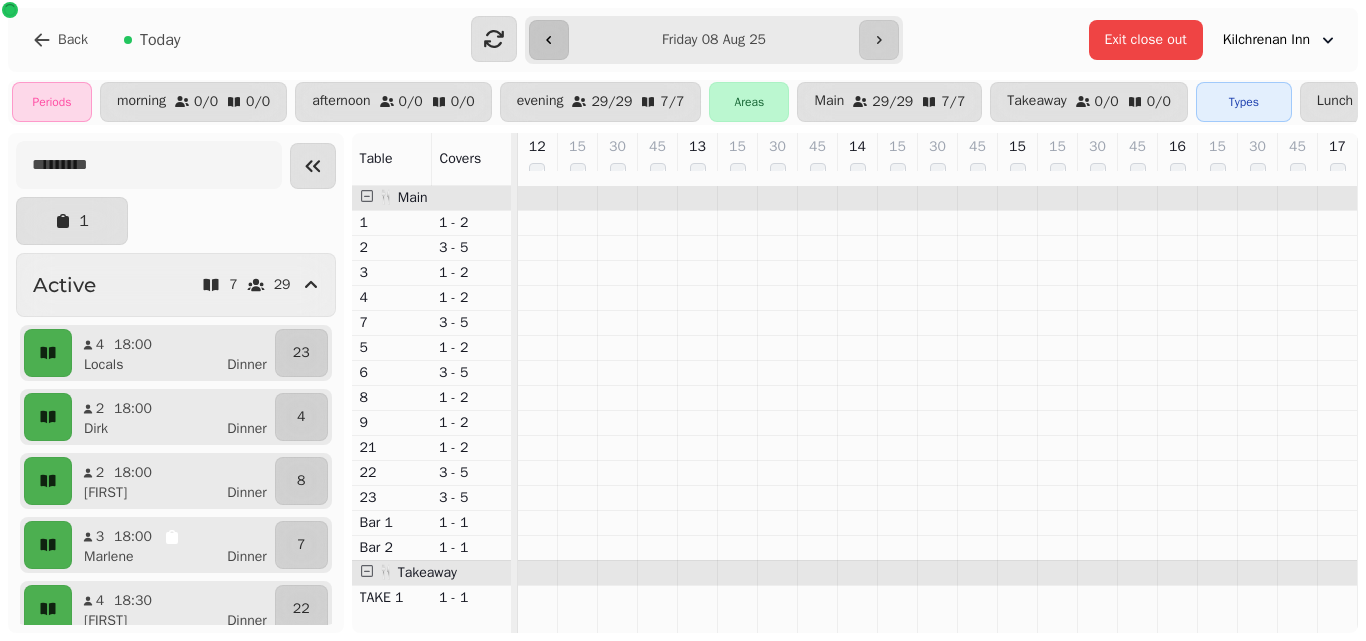 click 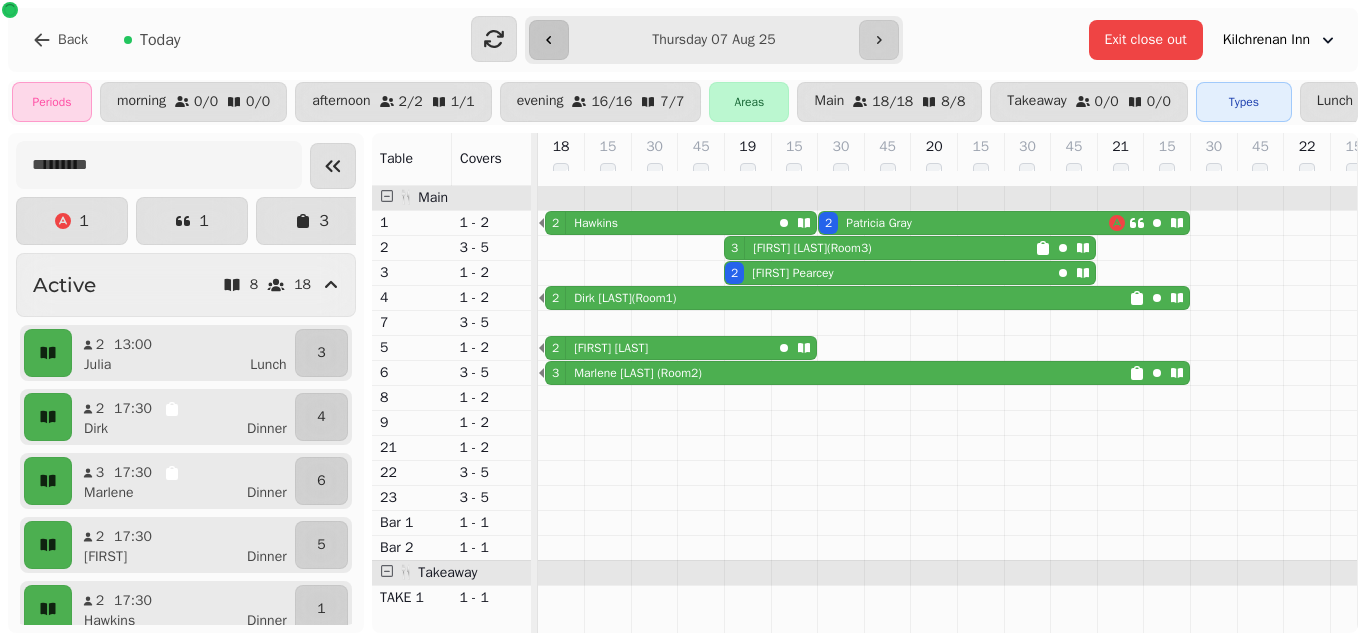 click 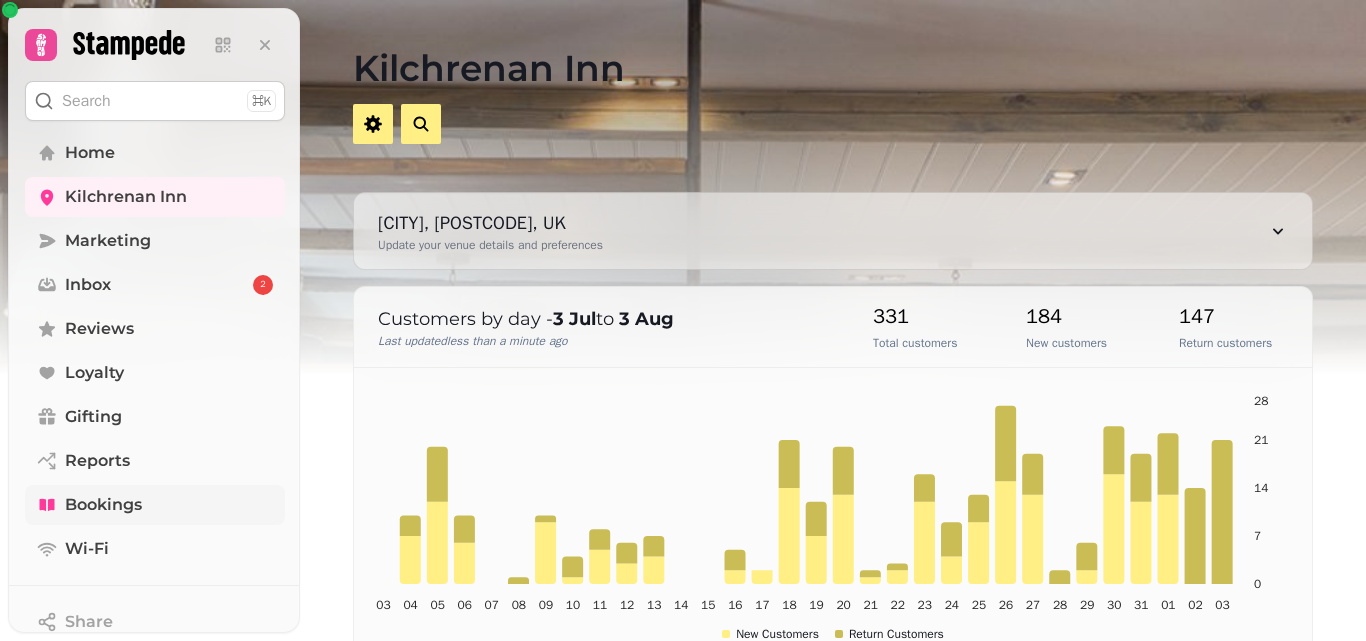 click on "Bookings" at bounding box center [103, 505] 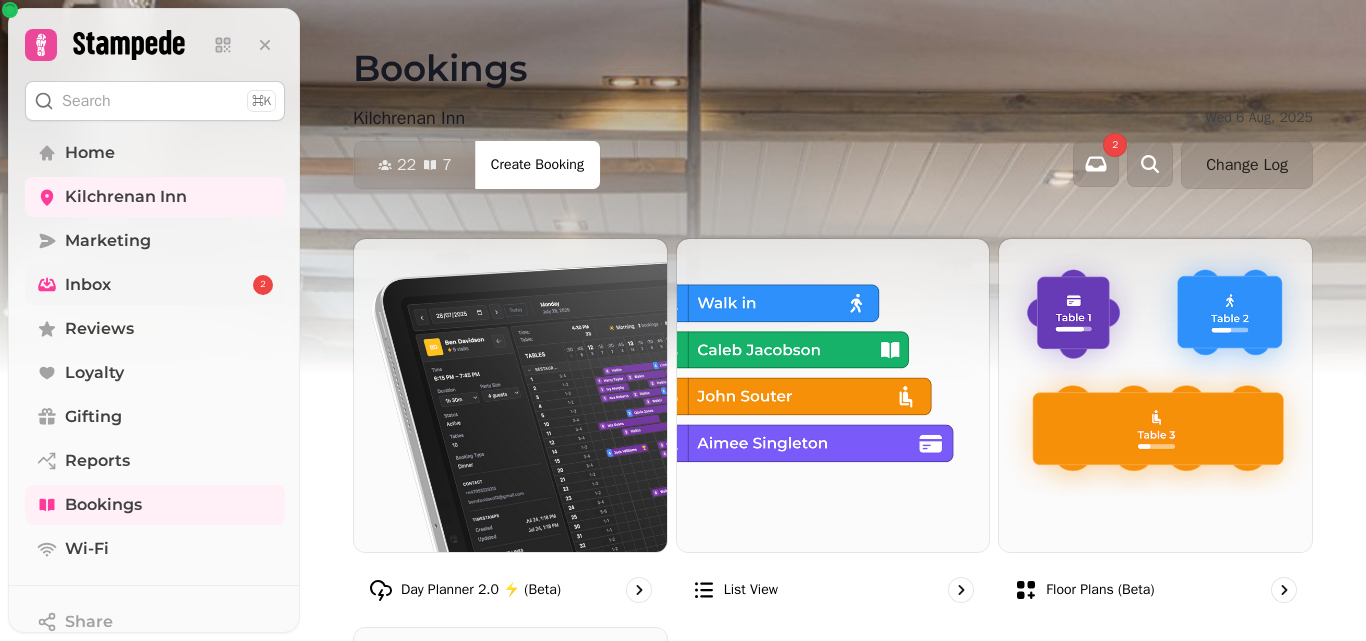 click on "Inbox" at bounding box center (88, 285) 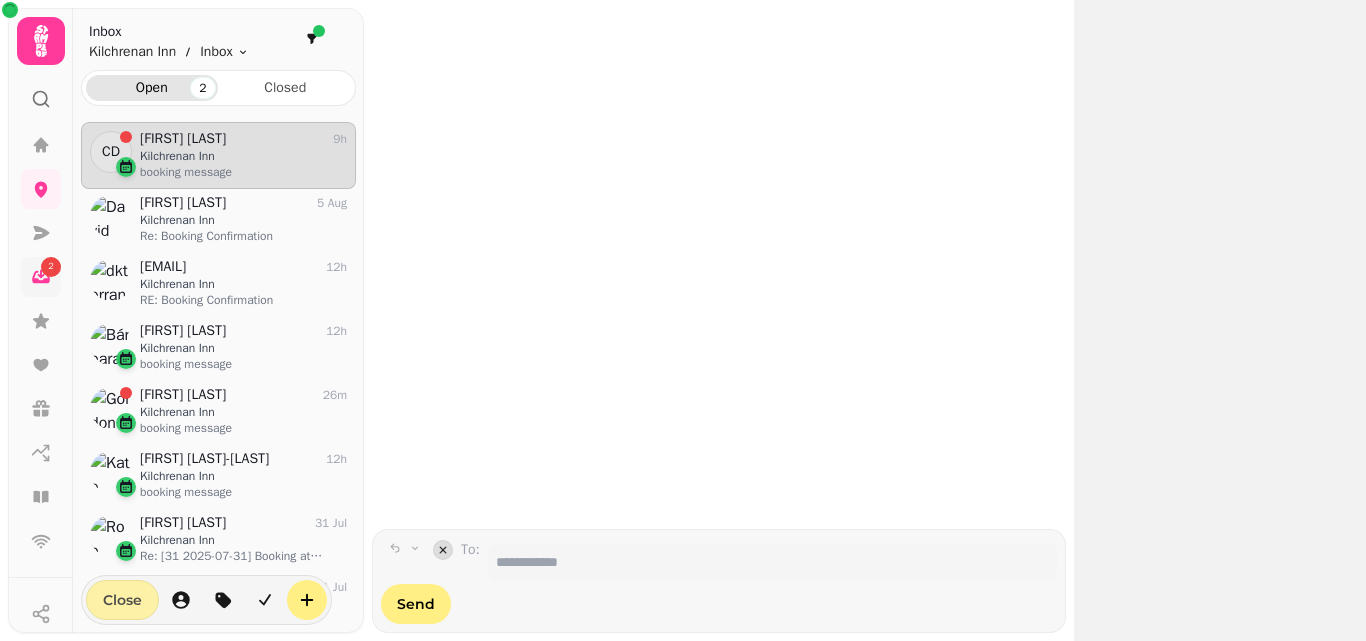 scroll, scrollTop: 487, scrollLeft: 260, axis: both 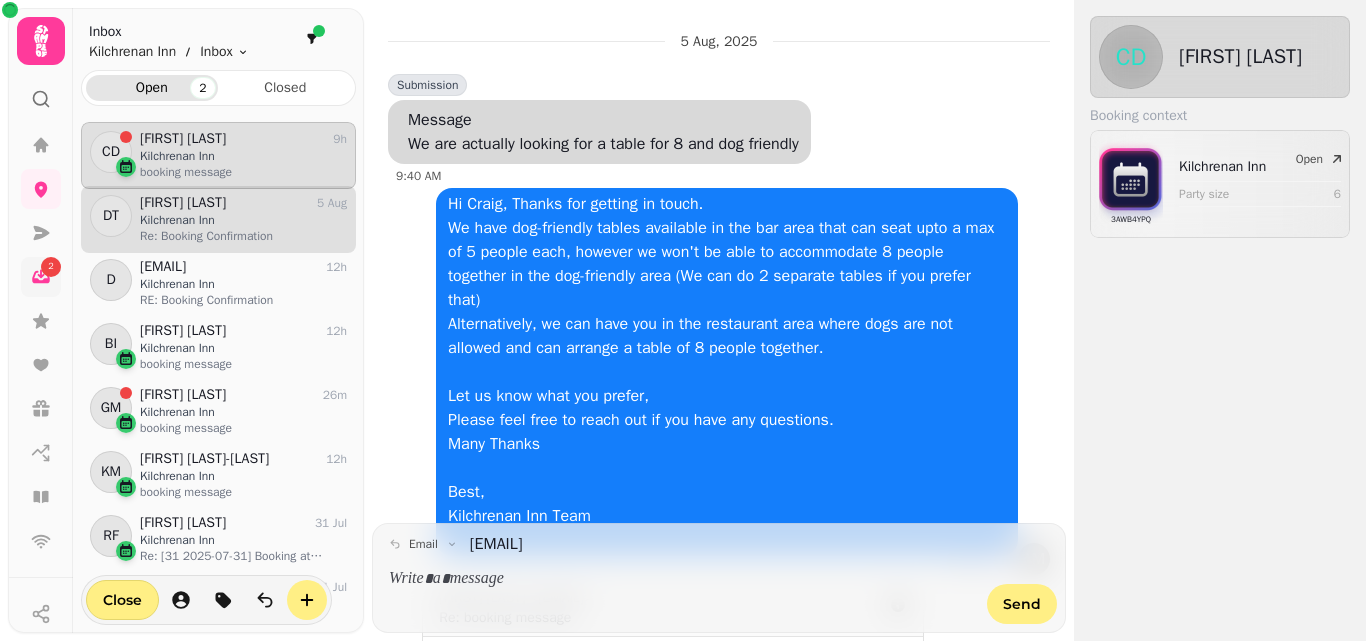 click on "Kilchrenan Inn" at bounding box center (243, 220) 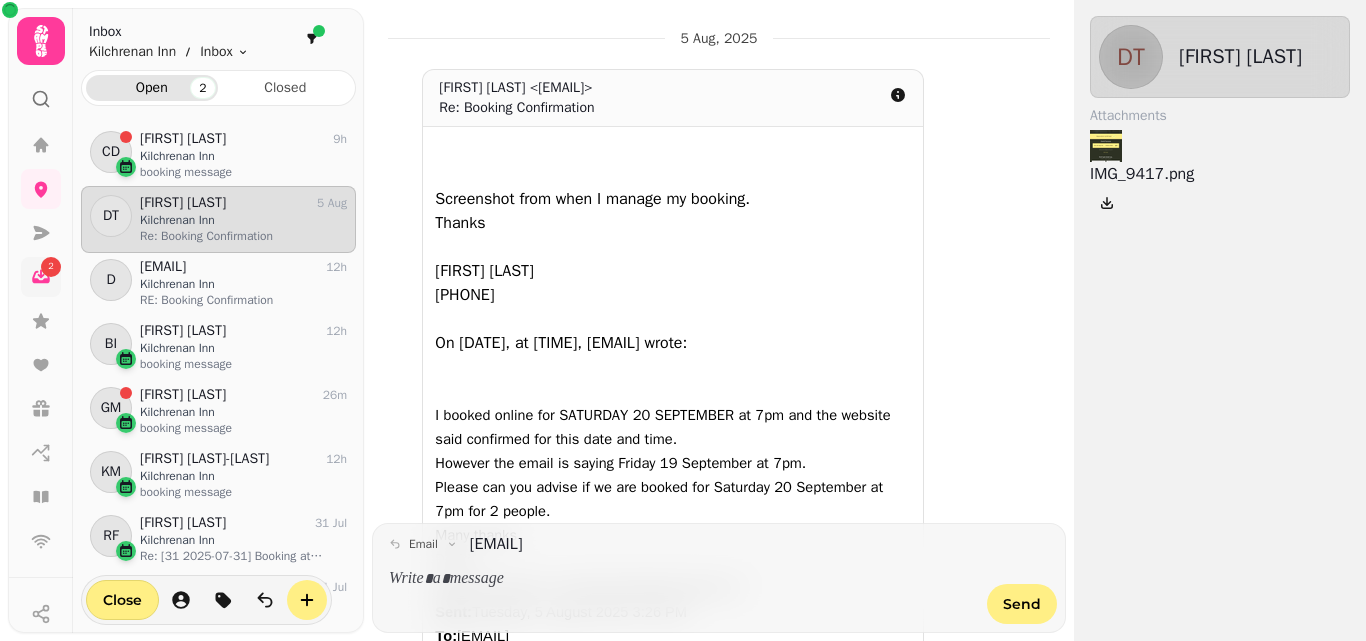 scroll, scrollTop: 0, scrollLeft: 0, axis: both 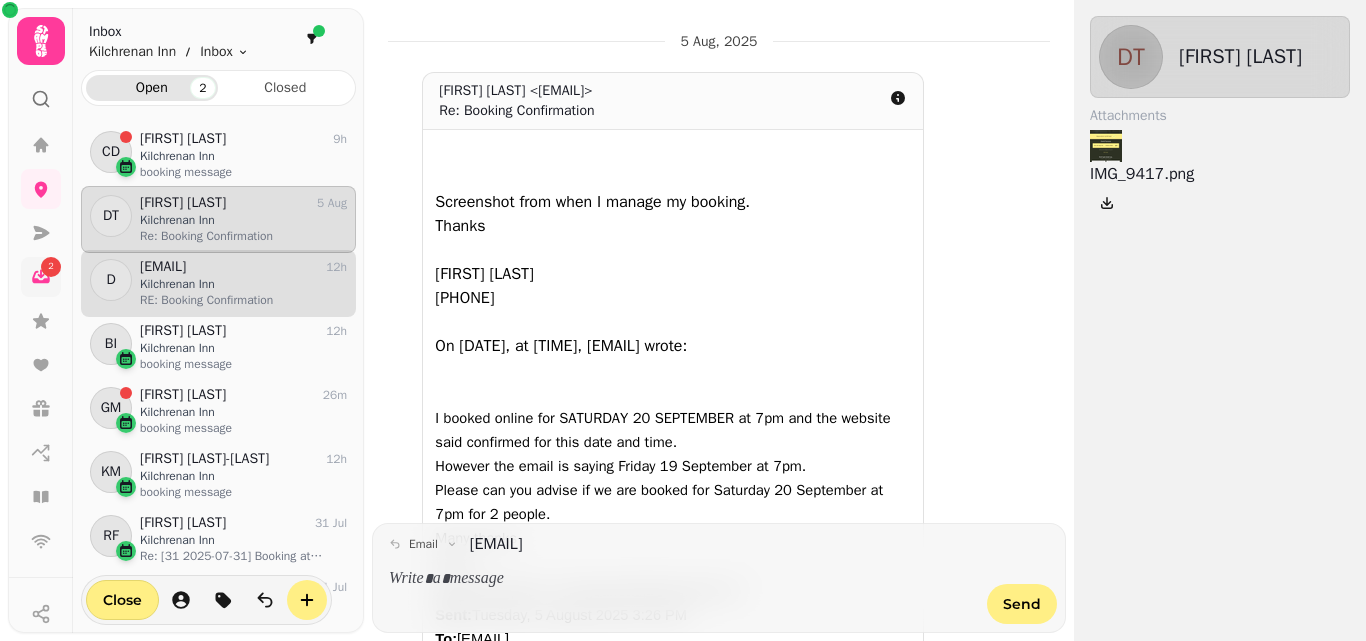click on "Kilchrenan Inn" at bounding box center [243, 284] 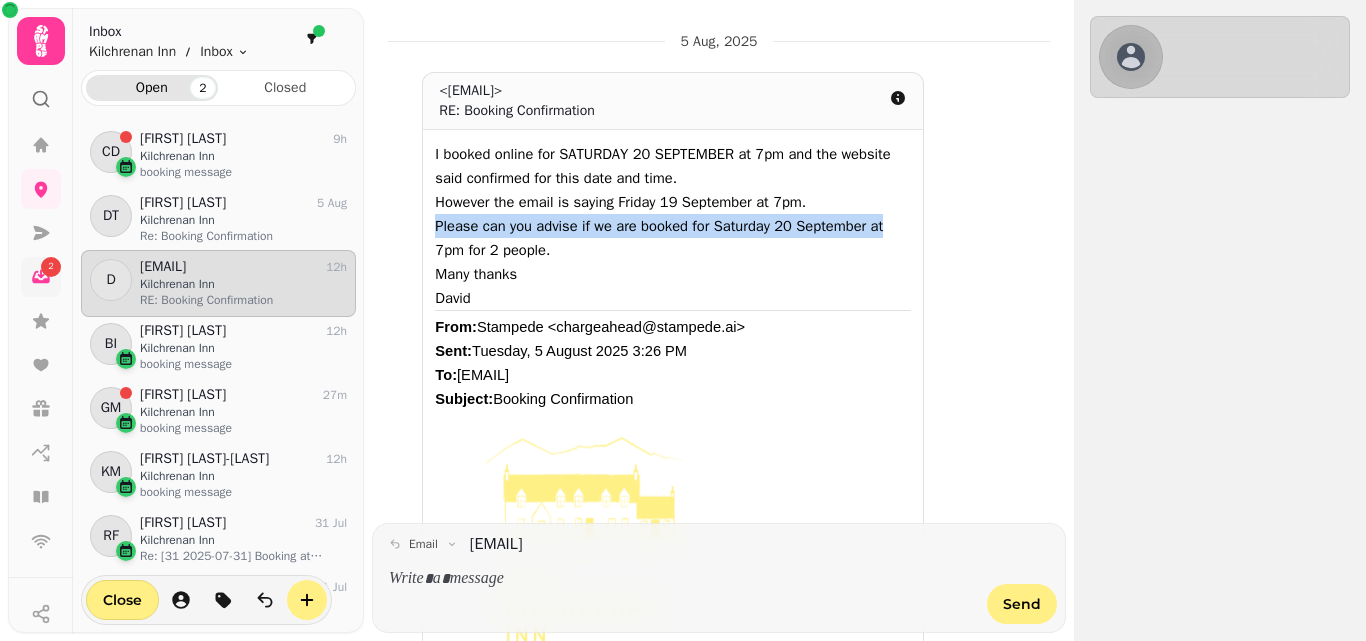 drag, startPoint x: 1068, startPoint y: 203, endPoint x: 1064, endPoint y: 234, distance: 31.257 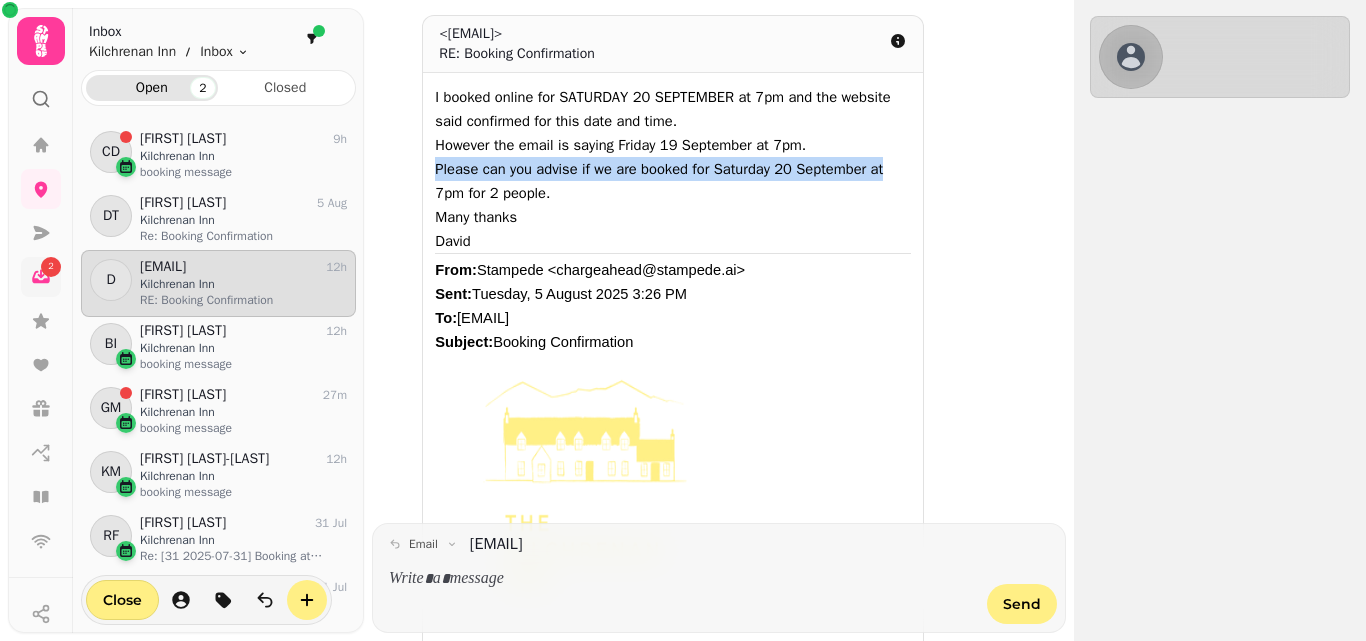 scroll, scrollTop: 0, scrollLeft: 0, axis: both 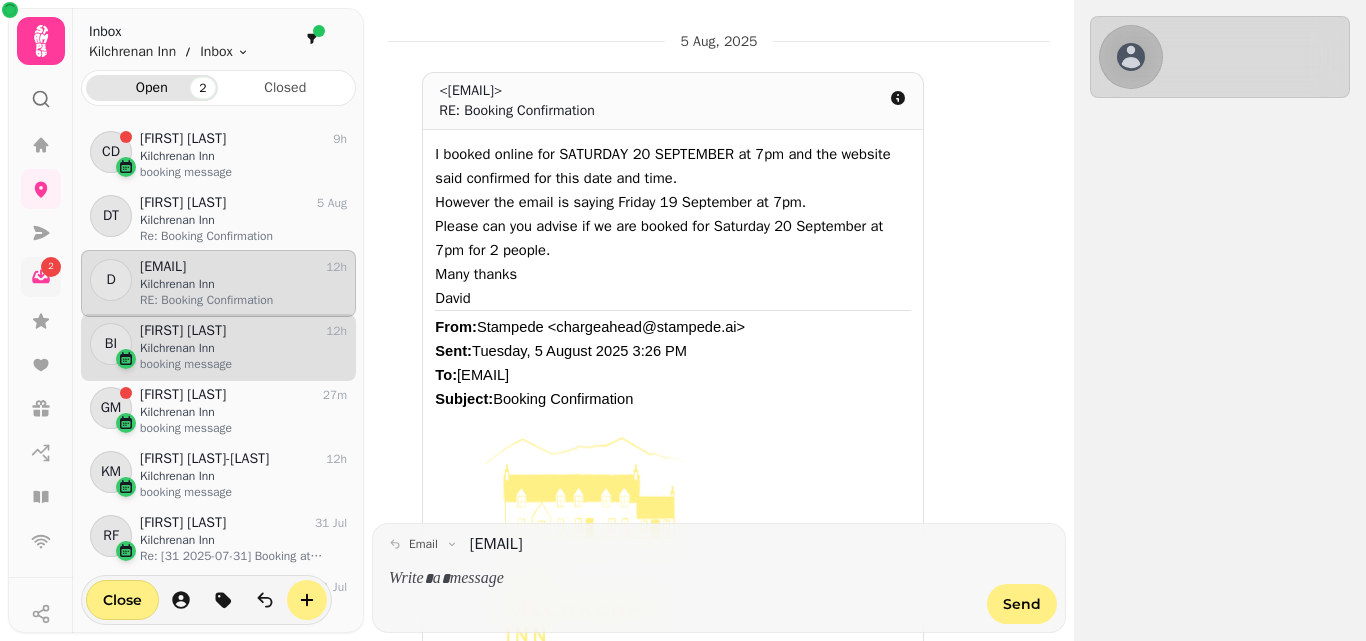 click on "Kilchrenan Inn" at bounding box center [243, 348] 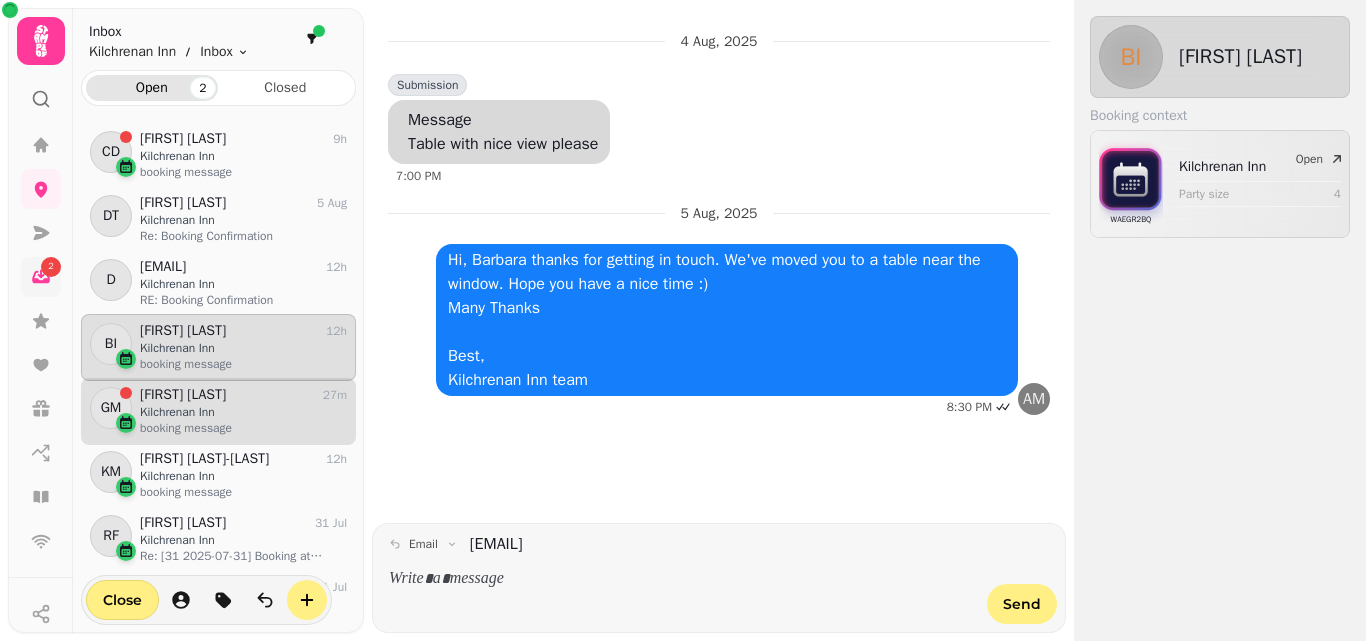 click on "Kilchrenan Inn" at bounding box center (243, 412) 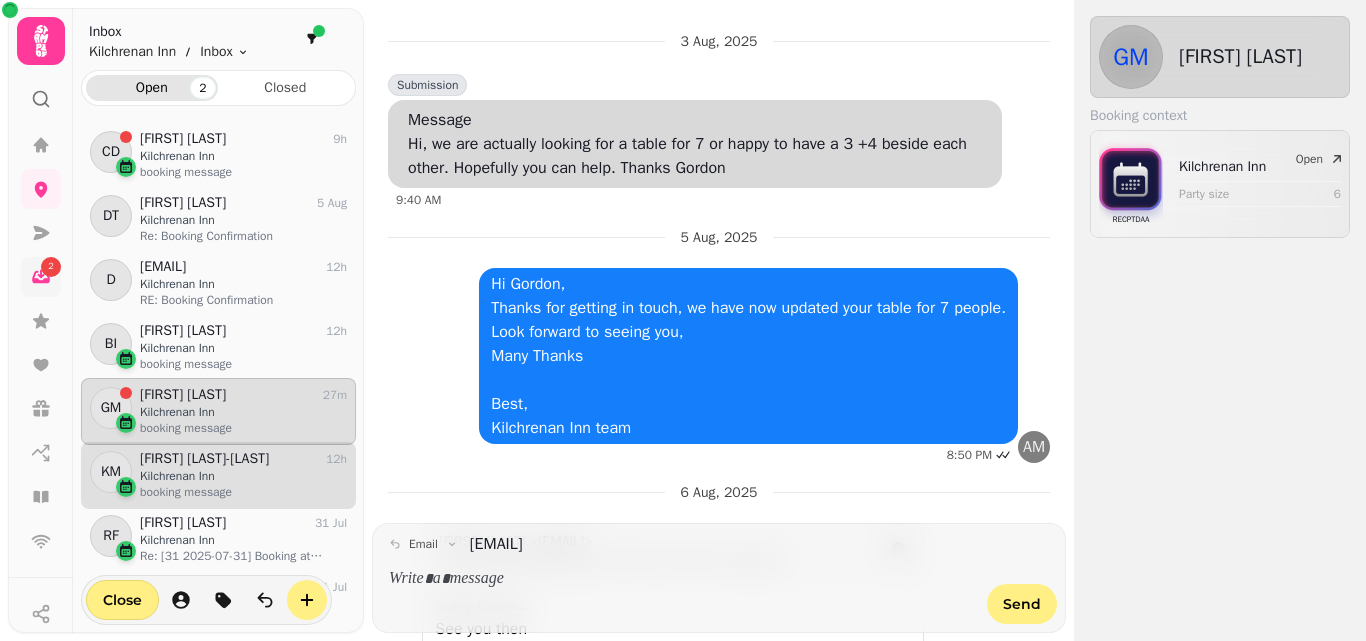 click on "Kilchrenan Inn" at bounding box center (243, 476) 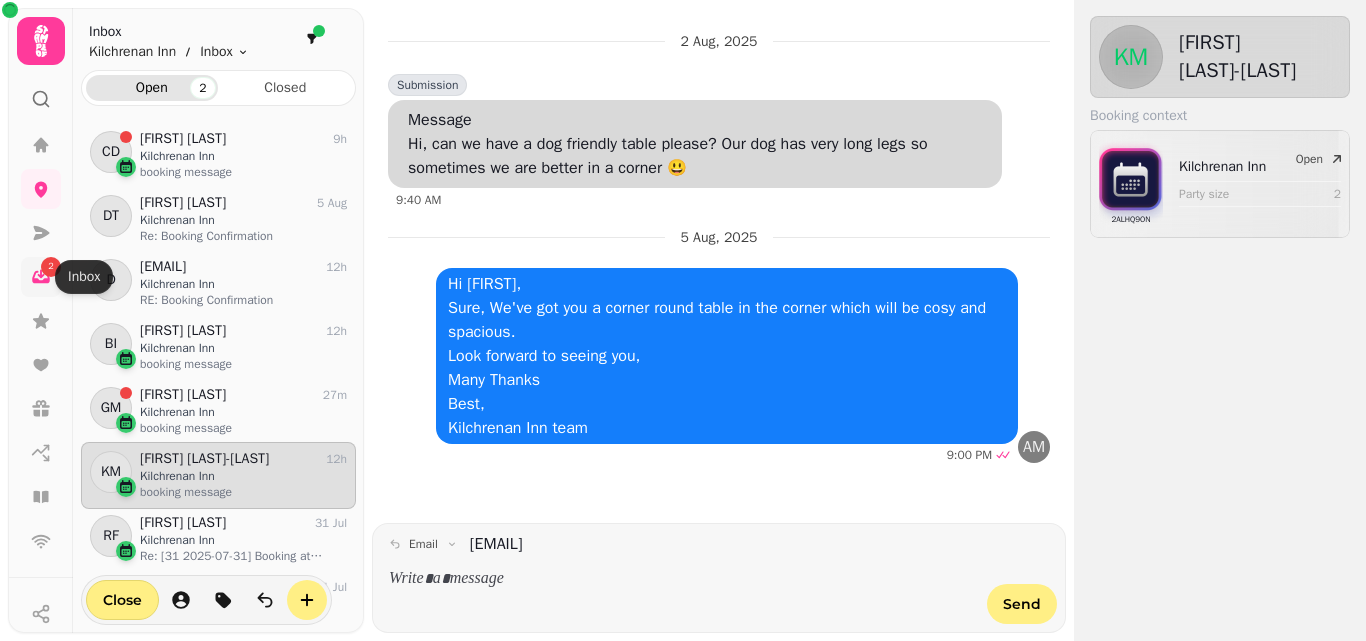 click 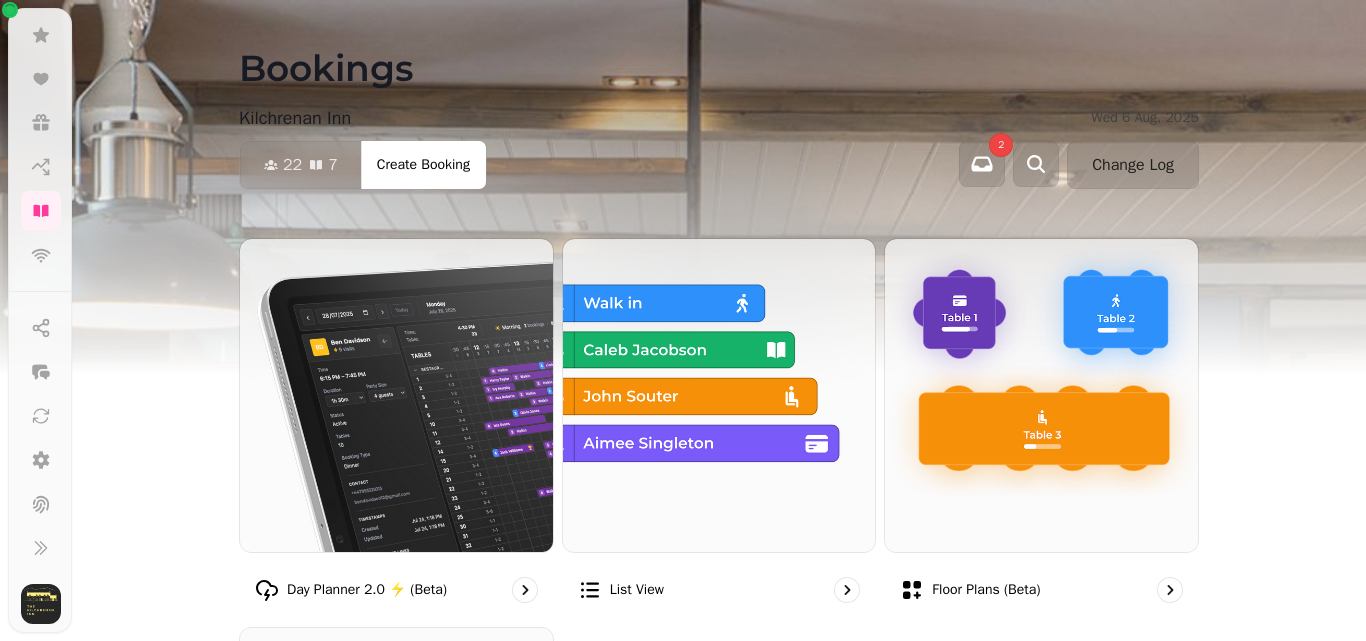 scroll, scrollTop: 0, scrollLeft: 0, axis: both 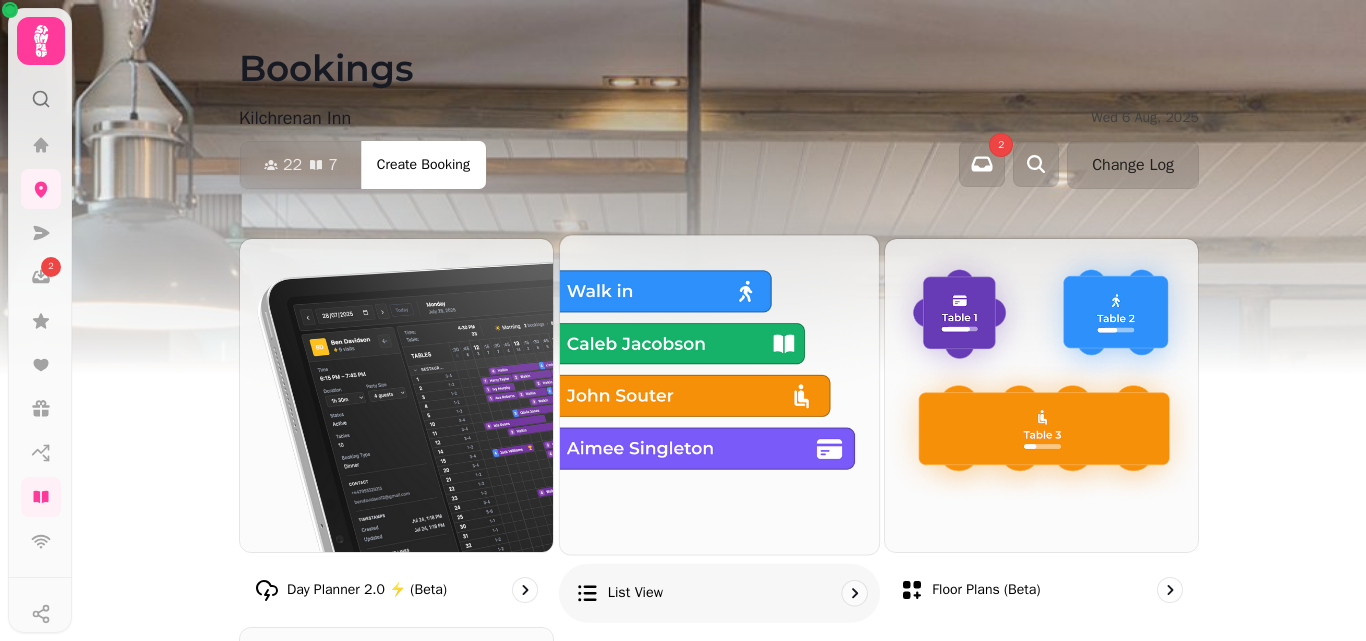 click 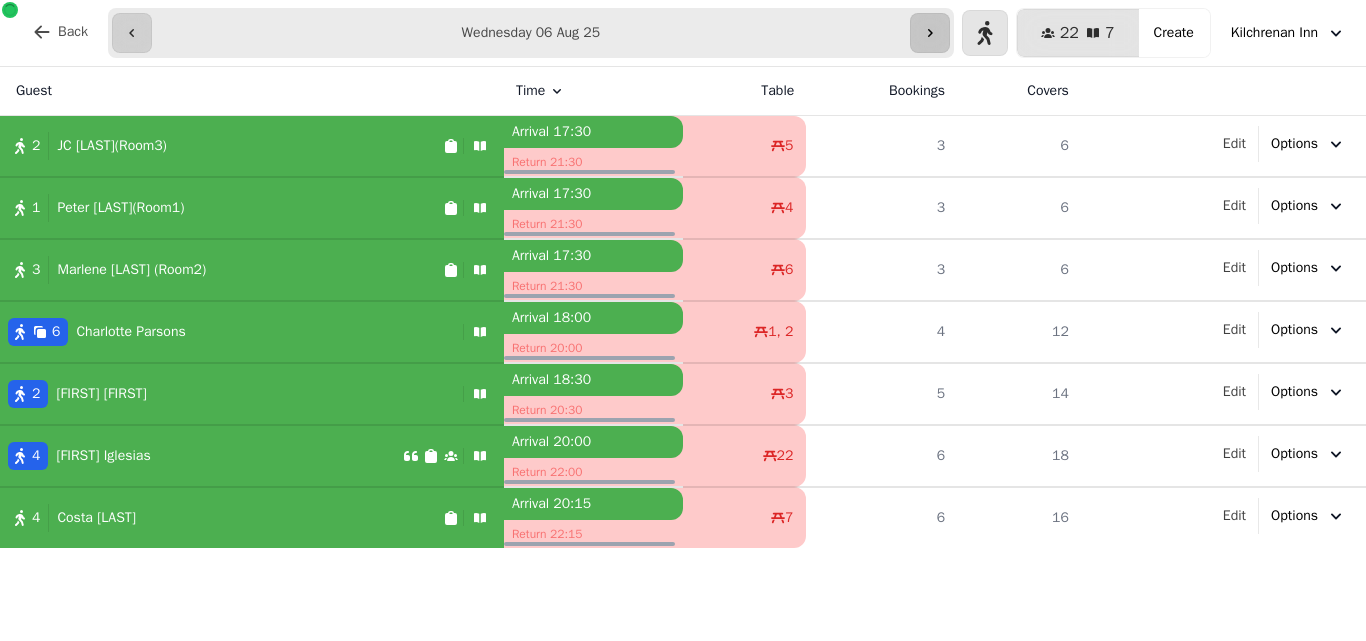 click 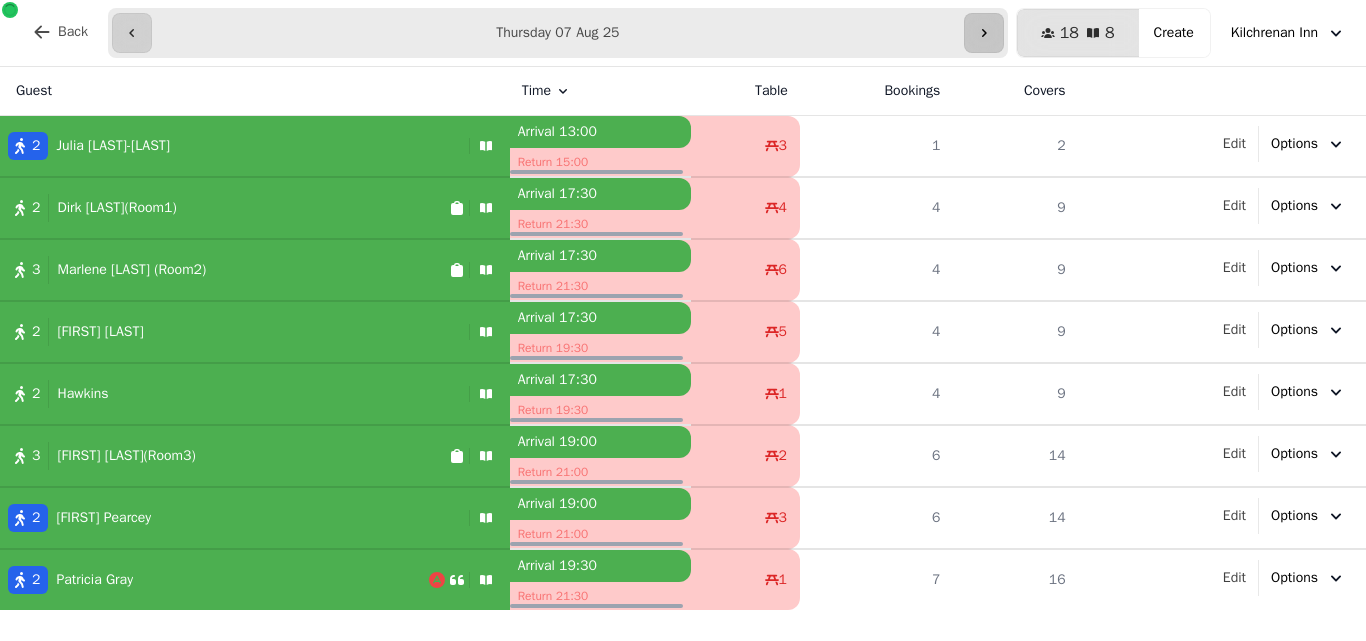 click on "**********" at bounding box center (558, 33) 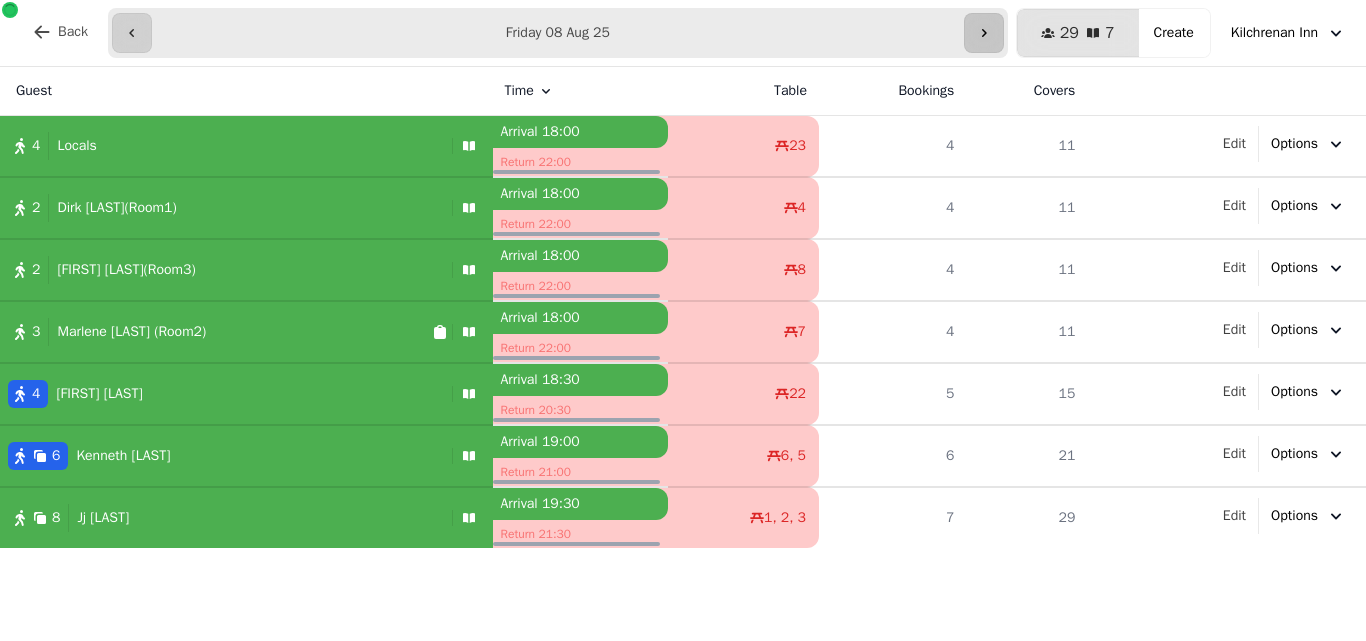 click 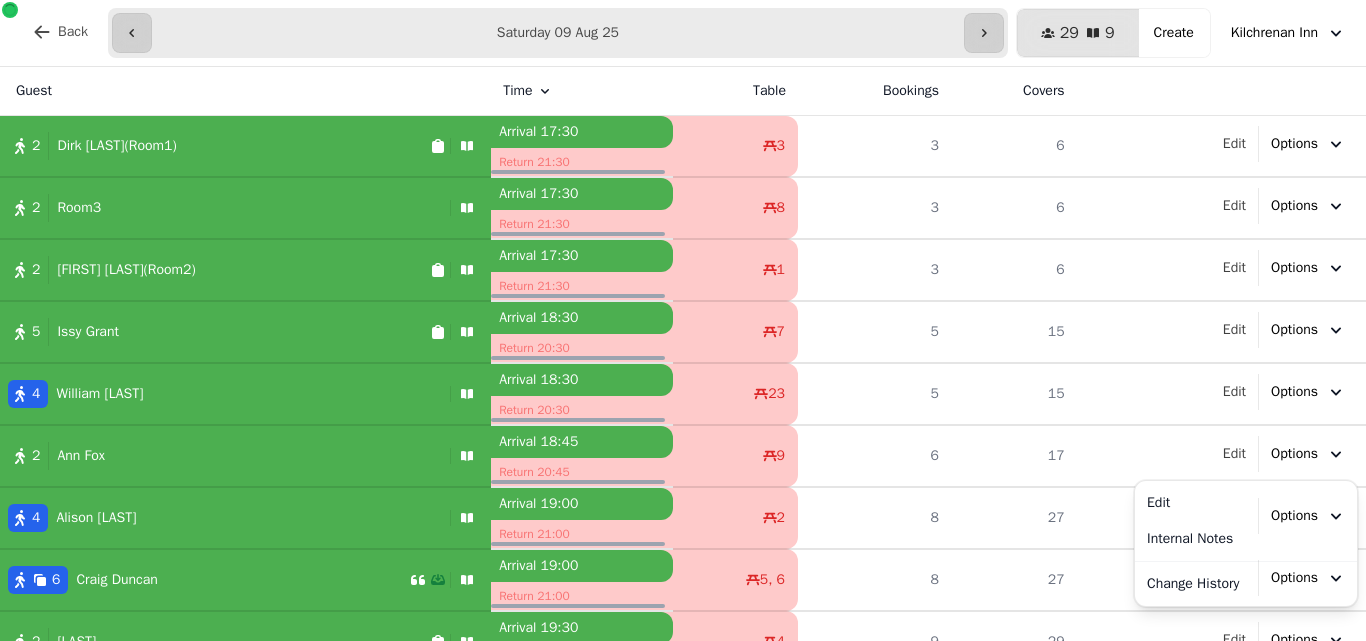 click on "Options" at bounding box center [1294, 454] 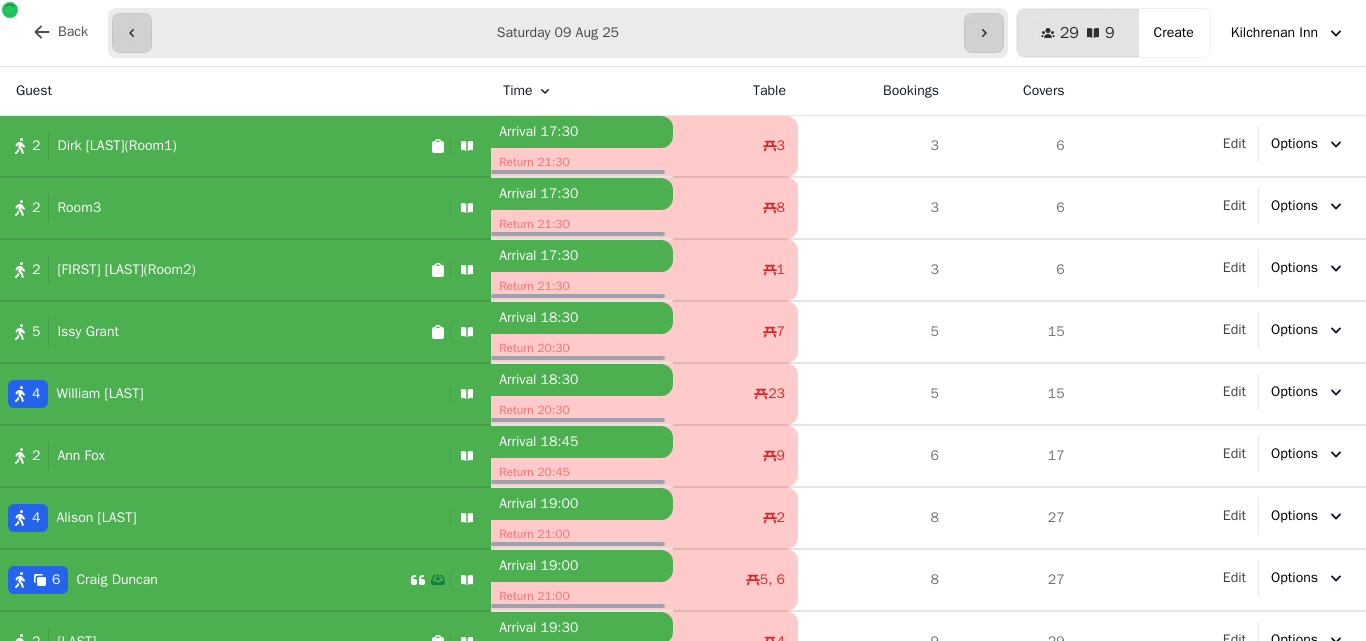 click on "Options" at bounding box center (1294, 454) 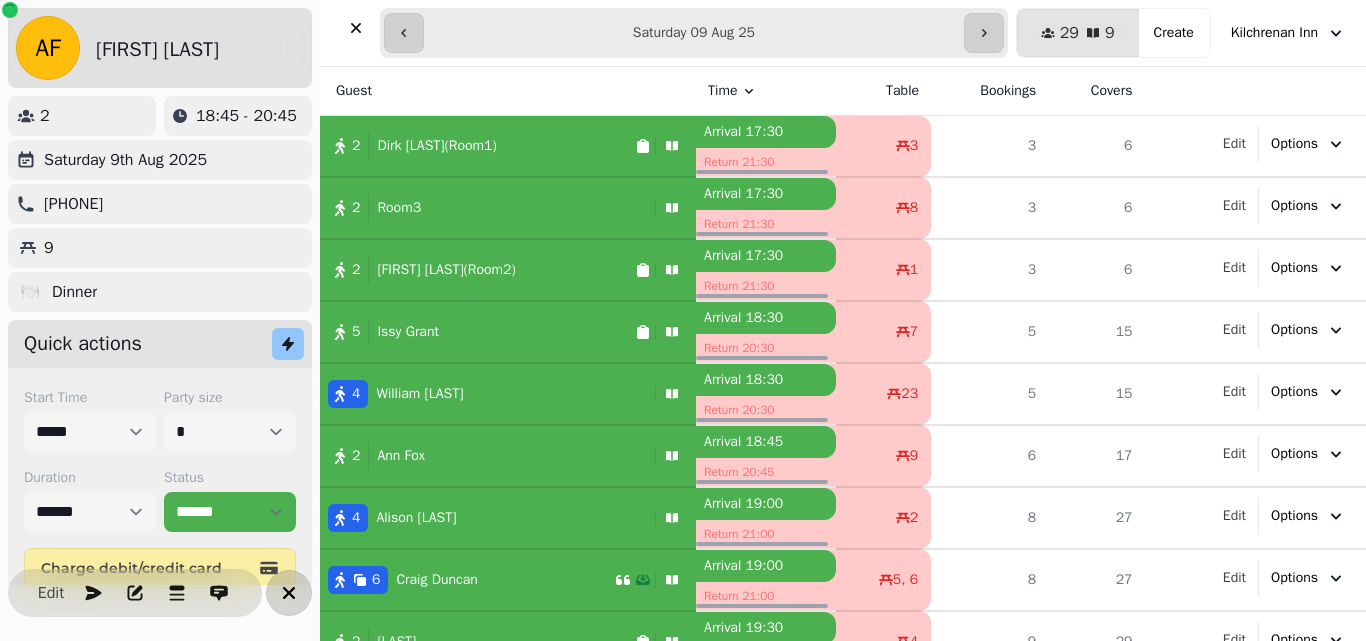 click at bounding box center [289, 593] 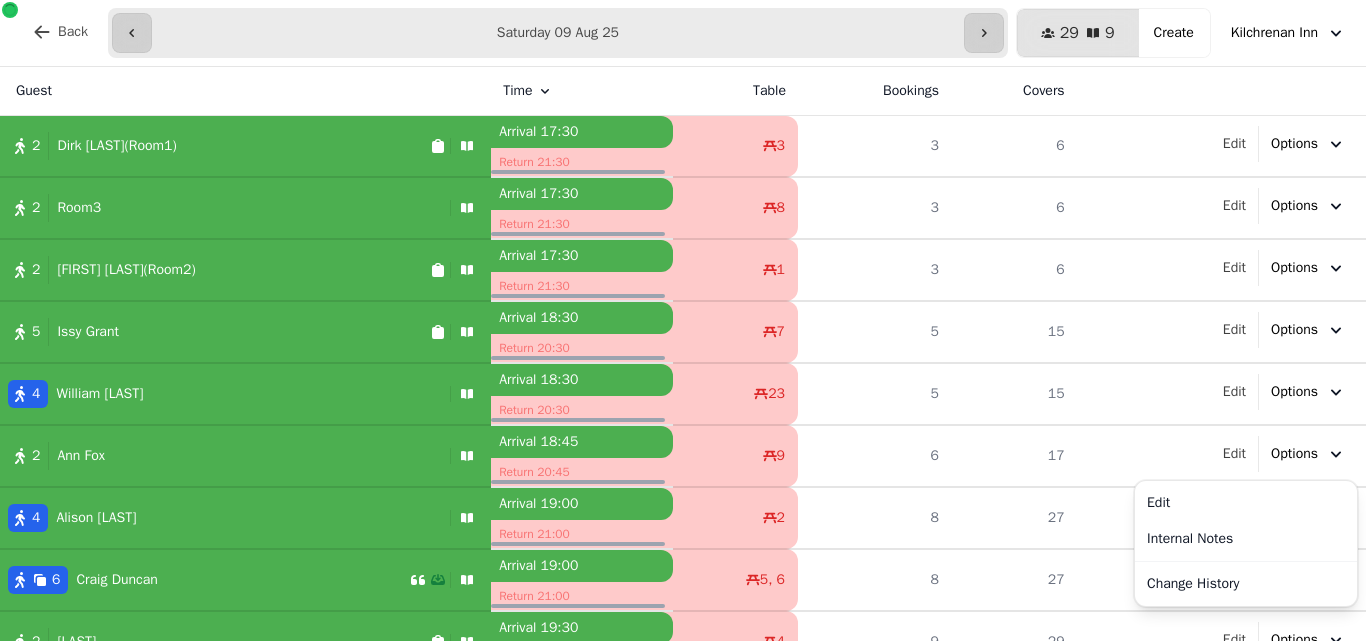 click on "Options" at bounding box center (1308, 454) 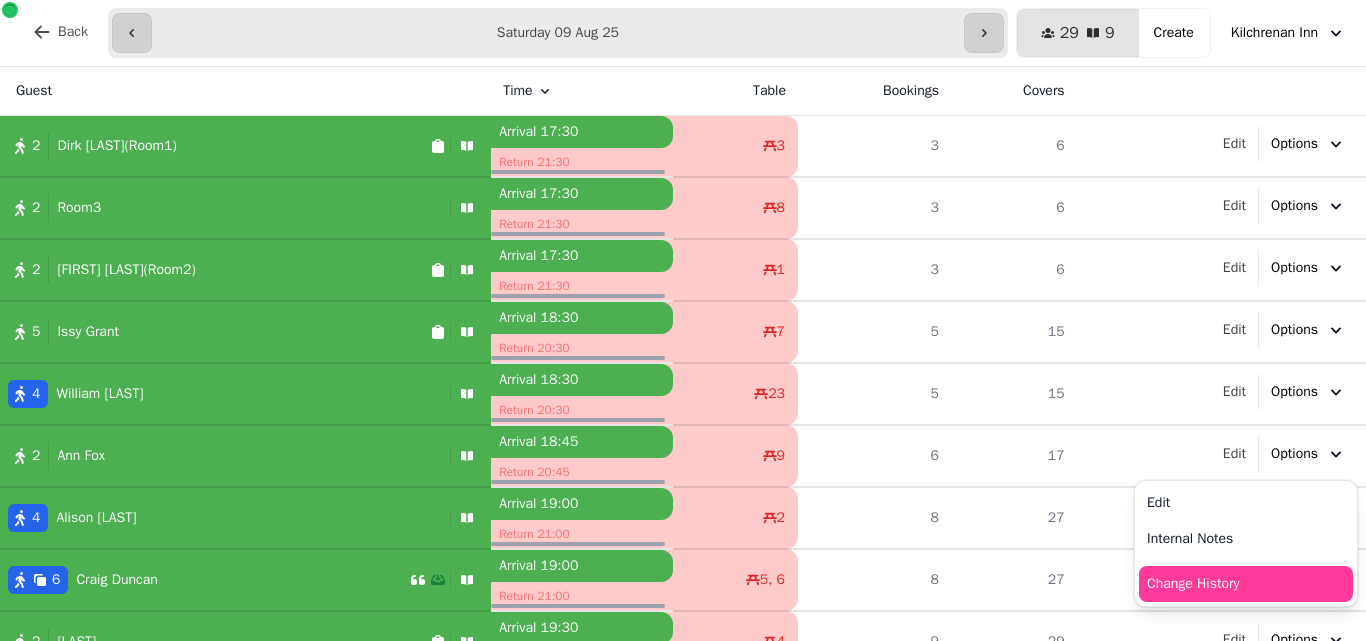 click on "Change History" at bounding box center (1246, 584) 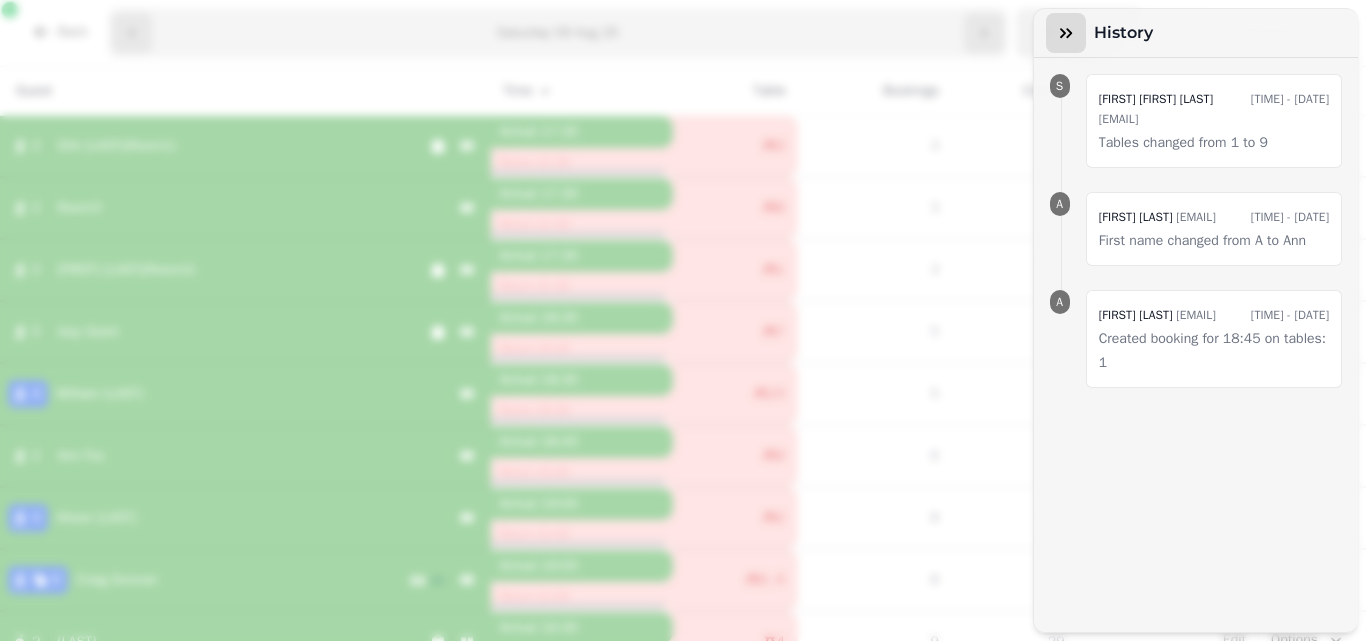 click at bounding box center [1066, 33] 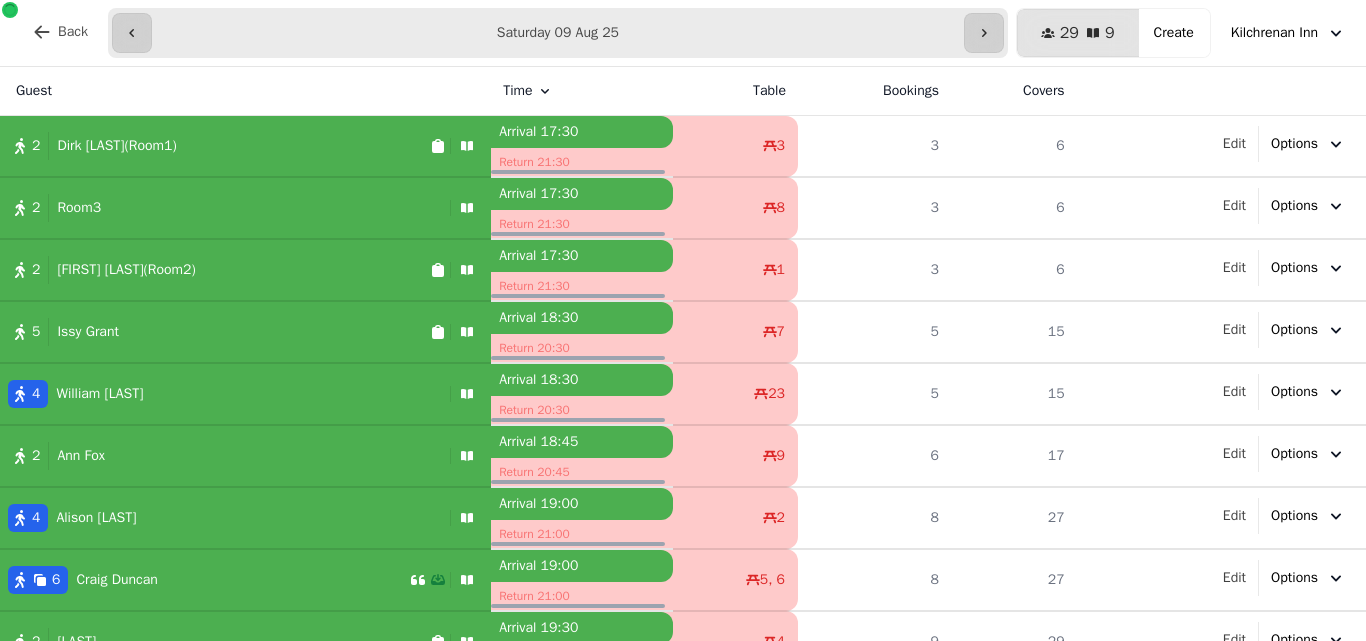 drag, startPoint x: 80, startPoint y: 450, endPoint x: 537, endPoint y: 475, distance: 457.6833 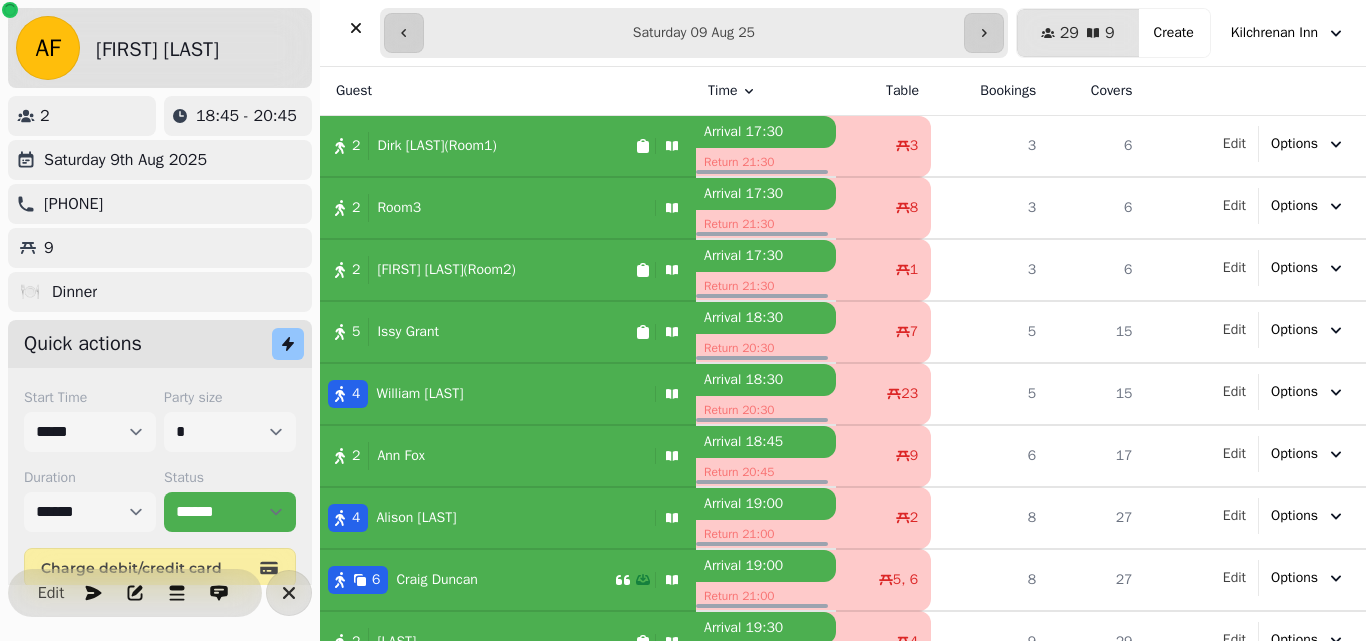 click 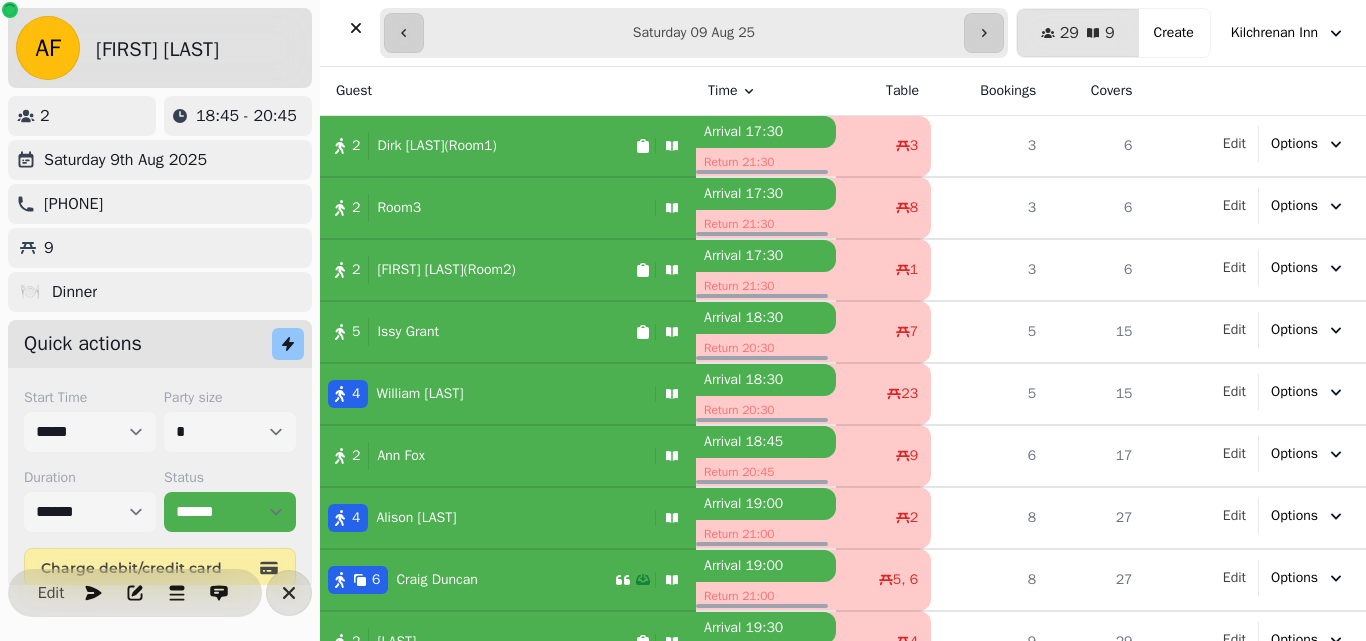 click on "Quick actions" at bounding box center [83, 344] 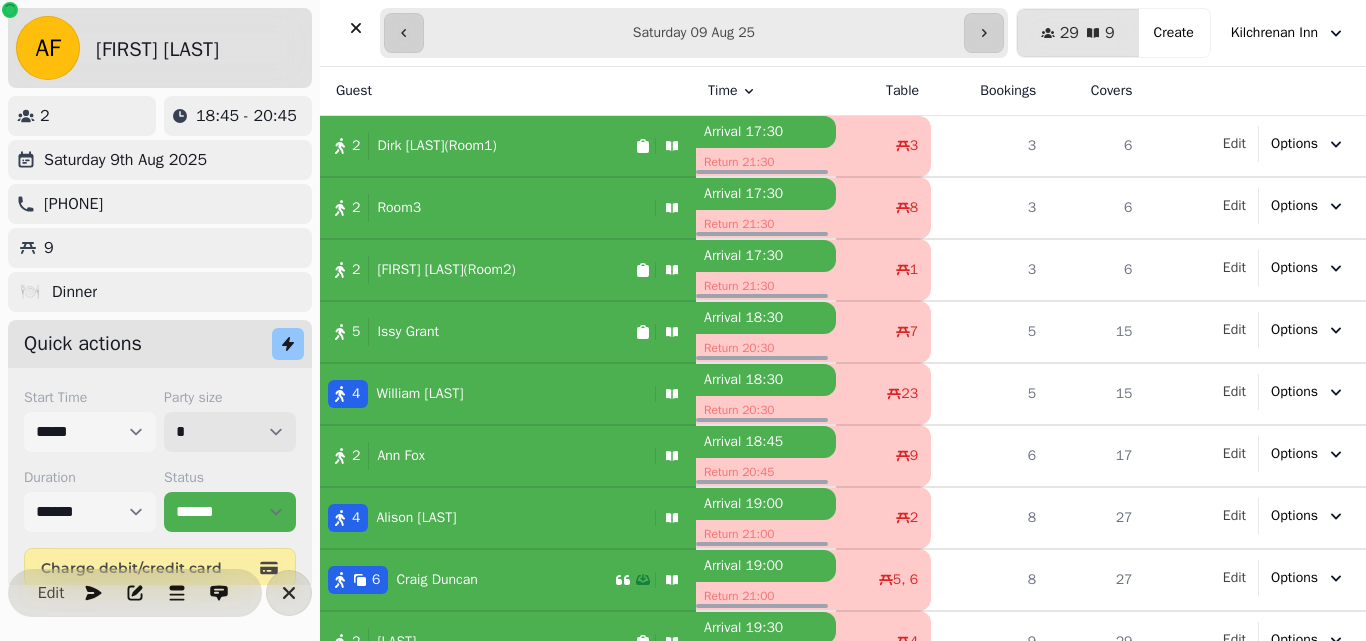 click on "* * * * * * * * * ** ** ** ** ** ** ** ** ** ** ** ** ** ** ** ** ** ** ** ** ** ** ** ** ** ** ** ** ** ** ** ** ** ** ** ** ** ** ** ** ** ** ** ** ** ** ** ** ** ** ** ** ** ** ** ** ** ** ** ** ** ** ** ** ** ** ** ** ** ** ** ** ** ** ** ** ** ** ** ** ** ** ** ** ** ** ** ** ** ** *** *** *** *** *** *** *** *** *** *** *** *** *** *** *** *** *** *** *** *** *** *** *** *** *** *** *** *** *** *** *** *** *** *** *** *** *** *** *** *** *** *** *** *** *** *** *** *** *** *** *** *** *** *** *** *** *** *** *** *** *** *** *** *** *** *** *** *** *** *** *** *** *** *** *** *** *** *** *** *** *** *** *** *** *** *** *** *** *** *** *** *** *** *** *** *** *** *** *** *** *** *** *** *** *** *** *** *** *** *** *** *** *** *** *** *** *** *** *** *** *** *** *** *** *** *** *** *** *** *** *** *** *** *** *** *** *** *** *** *** *** *** *** *** *** *** *** *** *** *** ***" at bounding box center (230, 432) 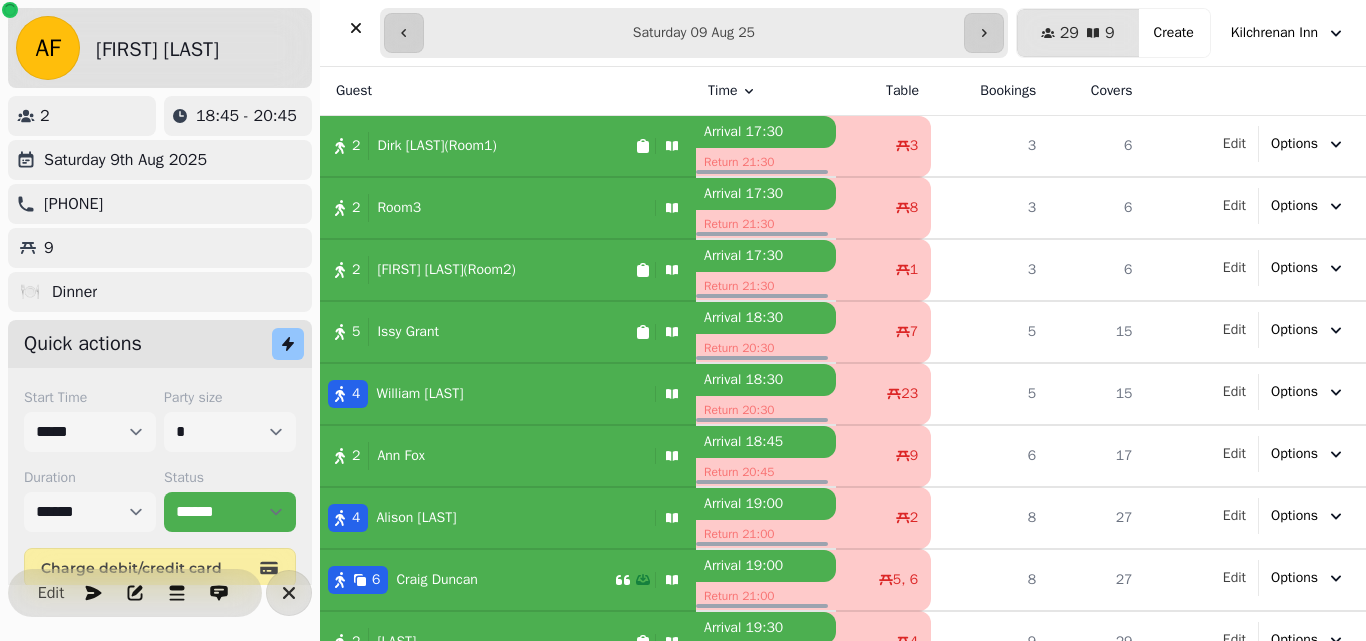click on "Start Time ***** ***** ***** ***** ***** ***** ***** ***** ***** ***** ***** ***** ***** ***** ***** ***** ***** ***** ***** ***** ***** ***** ***** ***** ***** ***** ***** ***** ***** ***** ***** ***** ***** ***** ***** ***** ***** ***** ***** ***** ***** ***** ***** ***** ***** ***** ***** ***** ***** ***** ***** ***** ***** ***** ***** ***** ***** ***** ***** ***** ***** ***** ***** ***** ***** ***** ***** ***** ***** ***** ***** ***** ***** ***** ***** ***** ***** ***** ***** ***** ***** ***** ***** ***** ***** ***** ***** ***** ***** ***** ***** ***** ***** ***** ***** ***** Party size * * * * * * * * * ** ** ** ** ** ** ** ** ** ** ** ** ** ** ** ** ** ** ** ** ** ** ** ** ** ** ** ** ** ** ** ** ** ** ** ** ** ** ** ** ** ** ** ** ** ** ** ** ** ** ** ** ** ** ** ** ** ** ** ** ** ** ** ** ** ** ** ** ** ** ** ** ** ** ** ** ** ** ** ** ** ** ** ** ** ** ** ** ** ** *** *** *** *** *** *** *** *** *** *** *** *** *** *** *** *** *** *** *** *** *** *** *** *** *** *** *** *** *** *** *** *** *** ***" at bounding box center (160, 488) 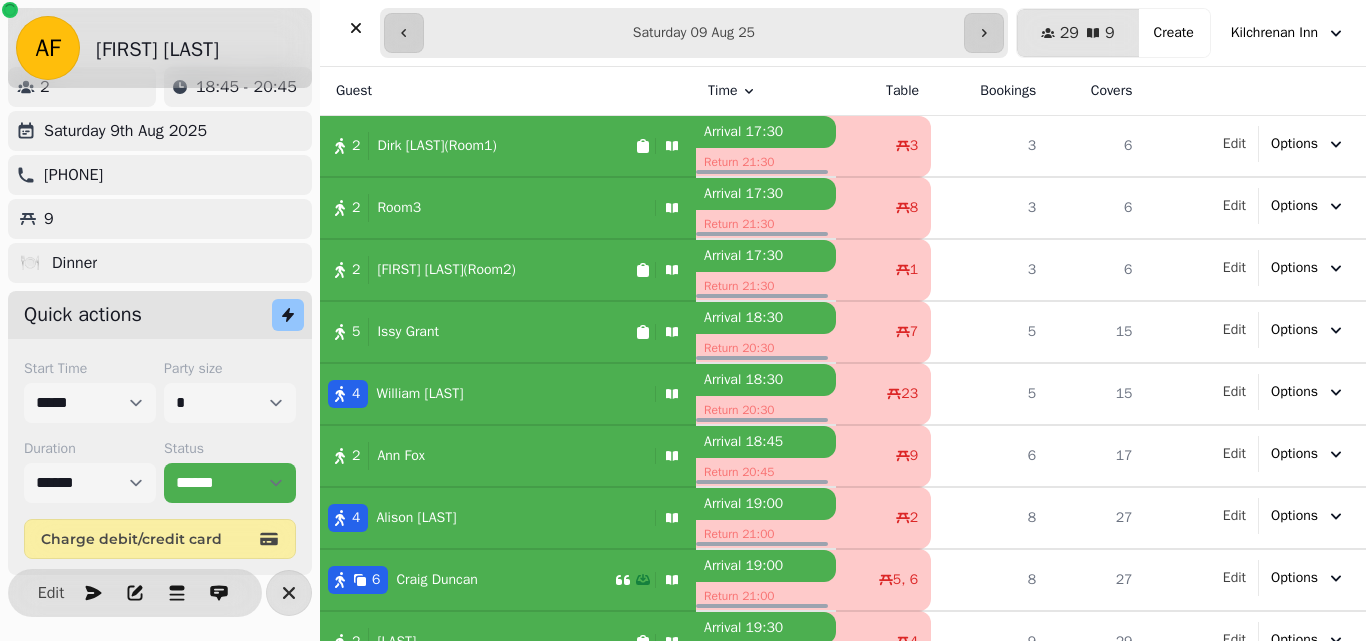 scroll, scrollTop: 35, scrollLeft: 0, axis: vertical 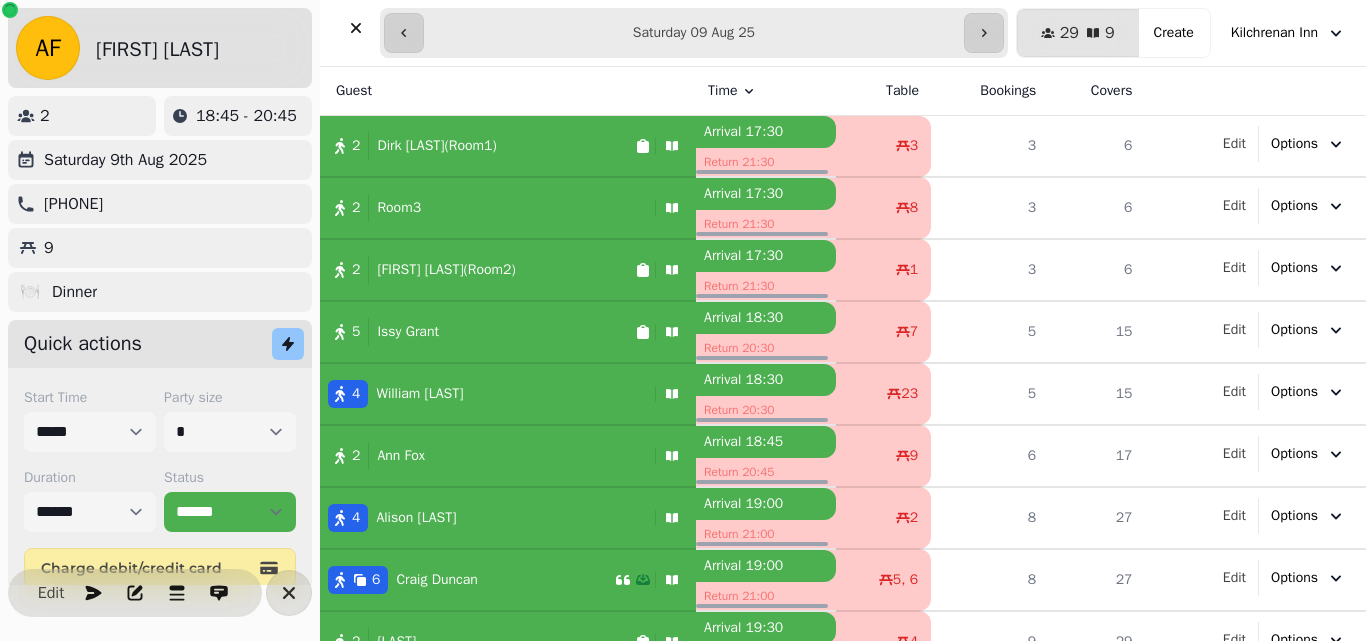 click on "AF" at bounding box center (48, 48) 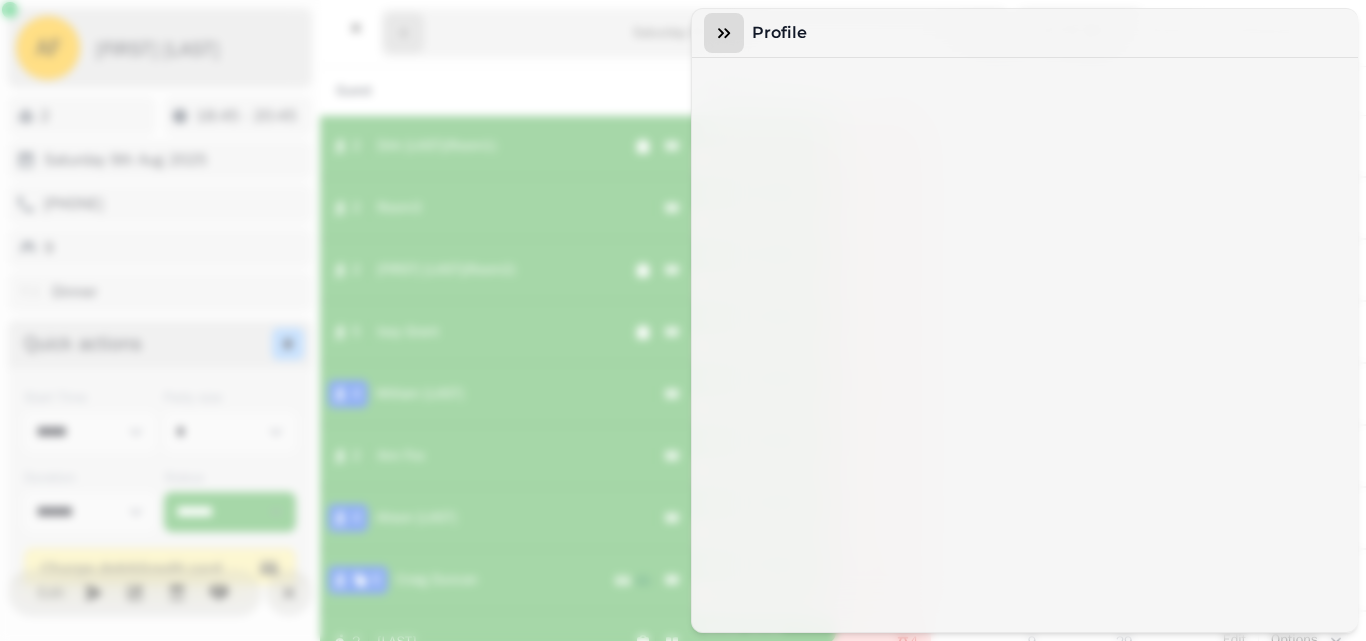 click 